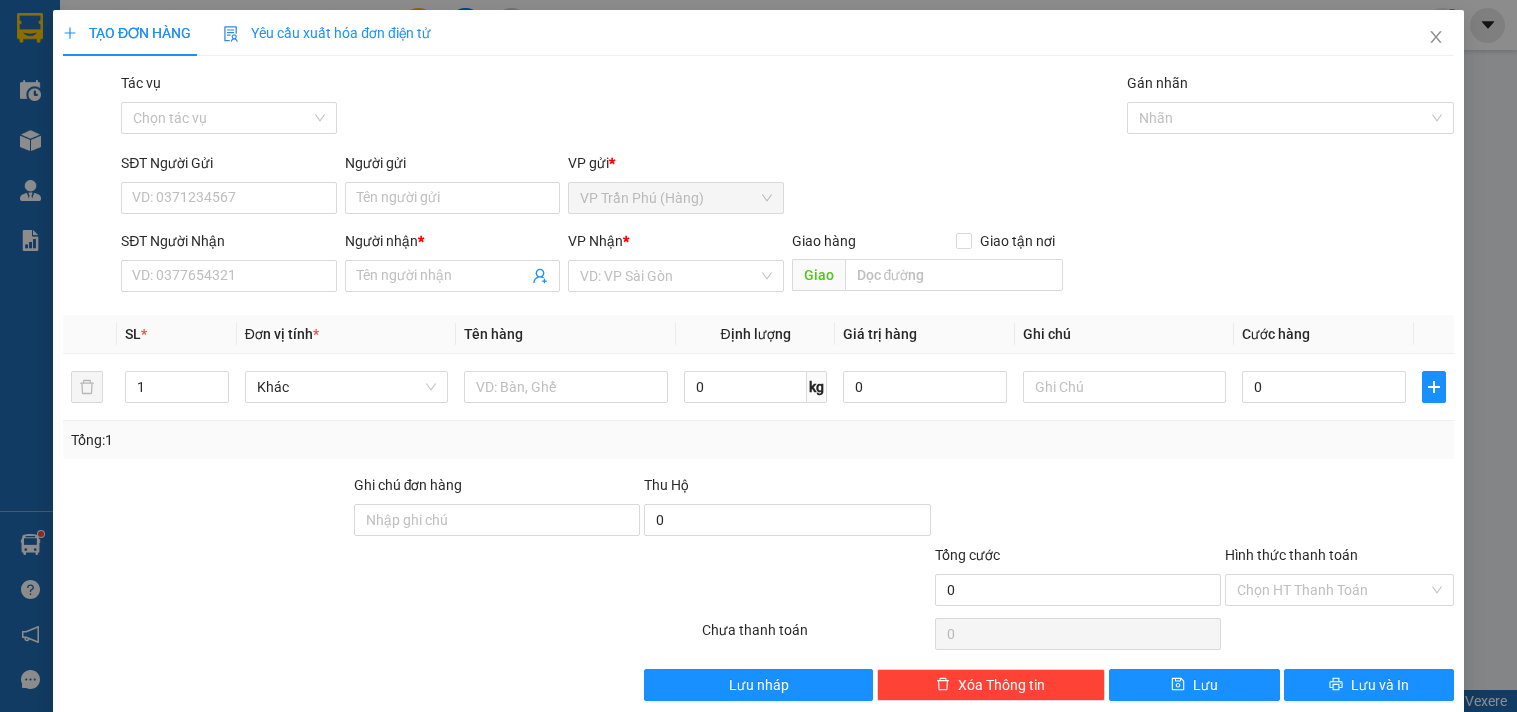 scroll, scrollTop: 0, scrollLeft: 0, axis: both 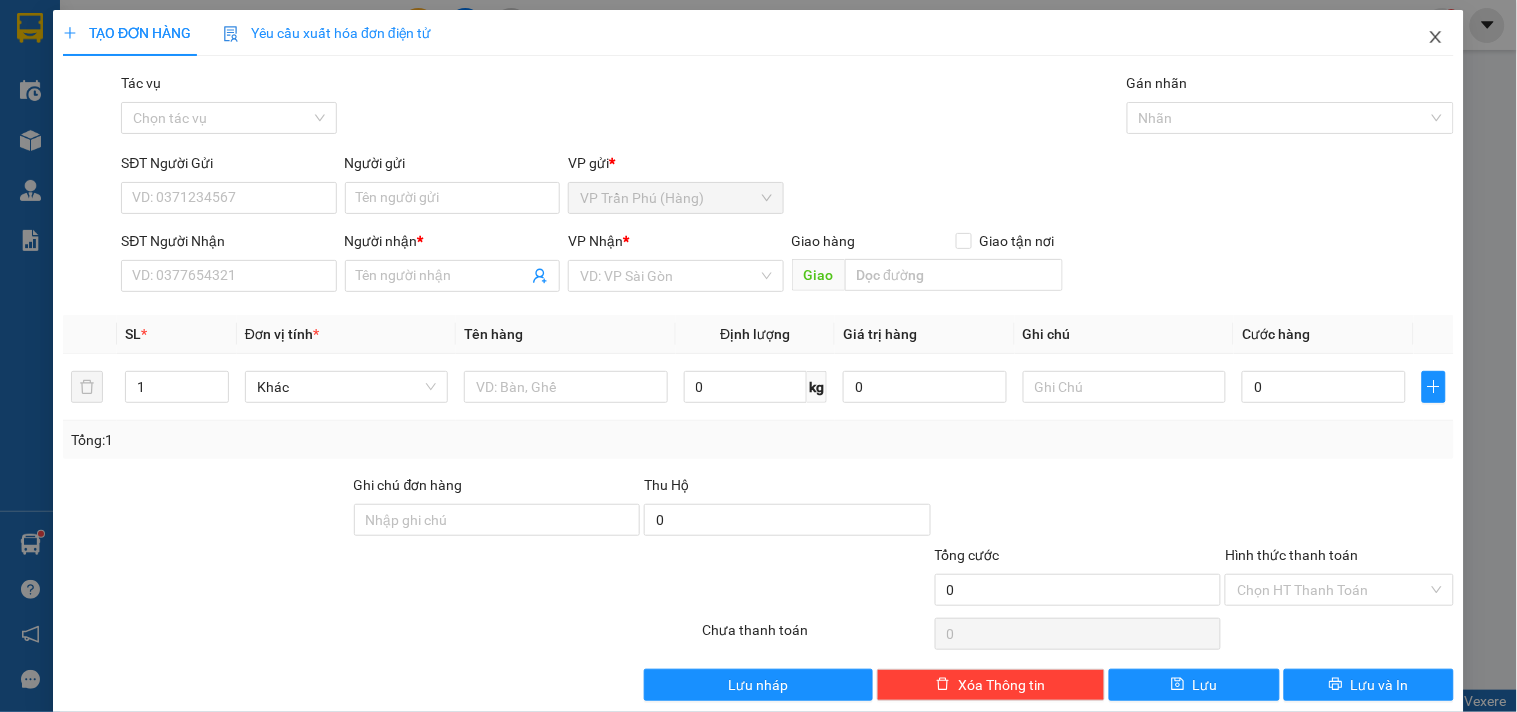 click 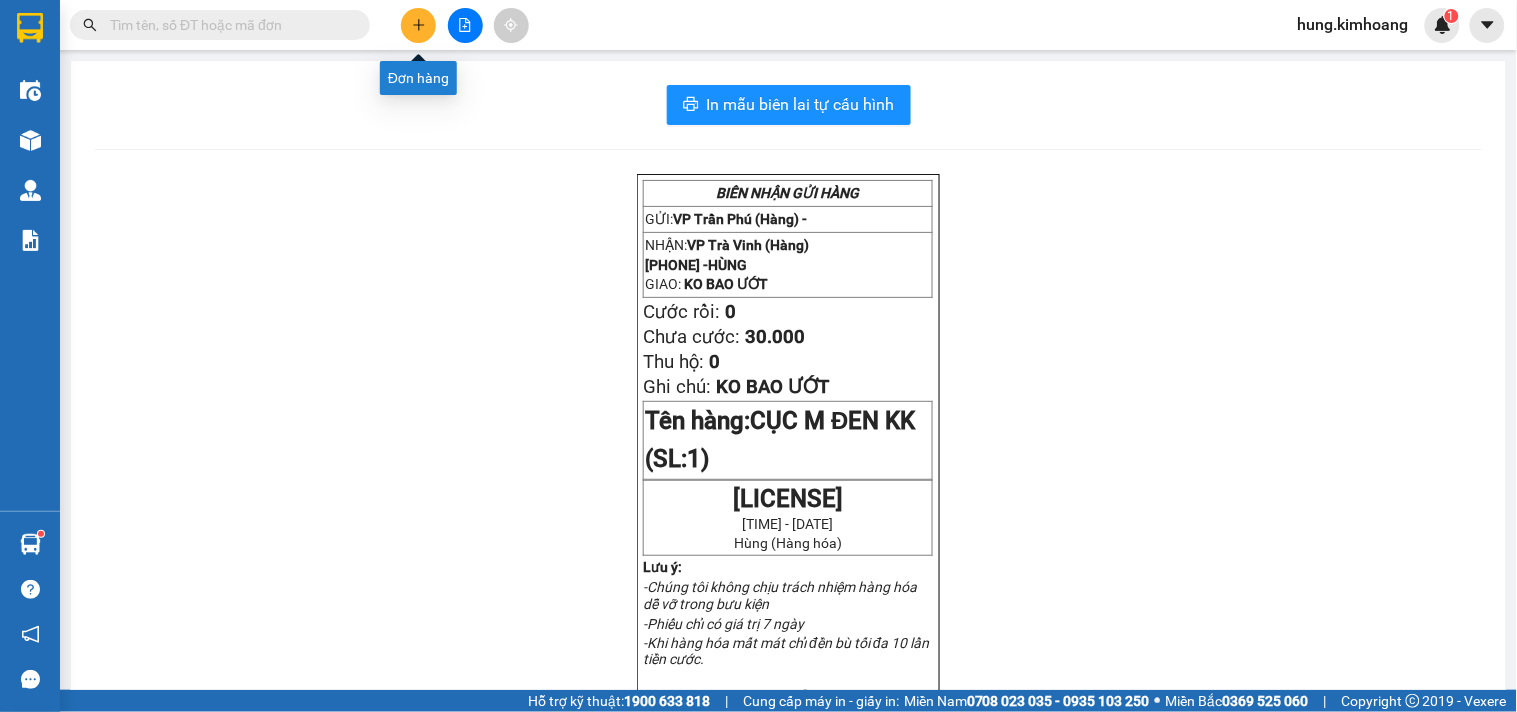 click 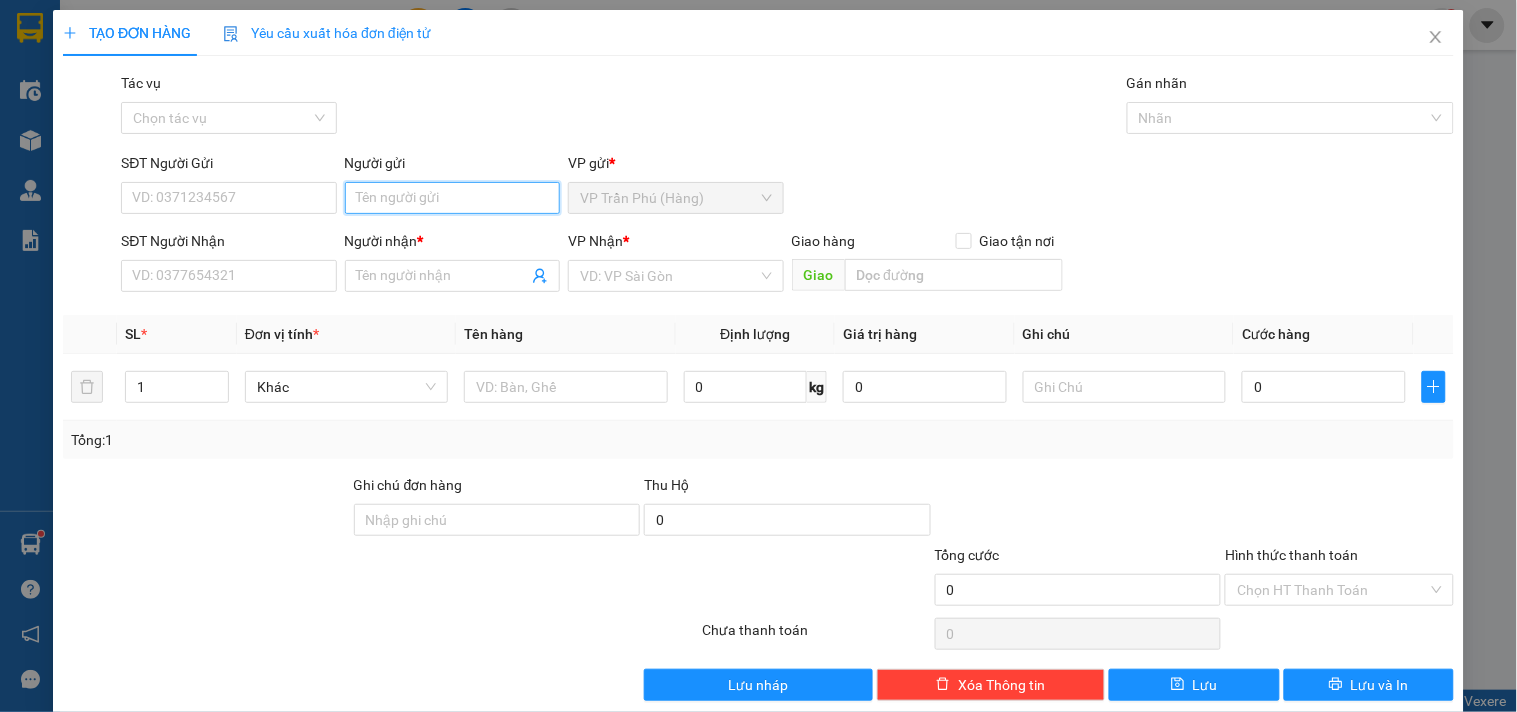 click on "Người gửi" at bounding box center [452, 198] 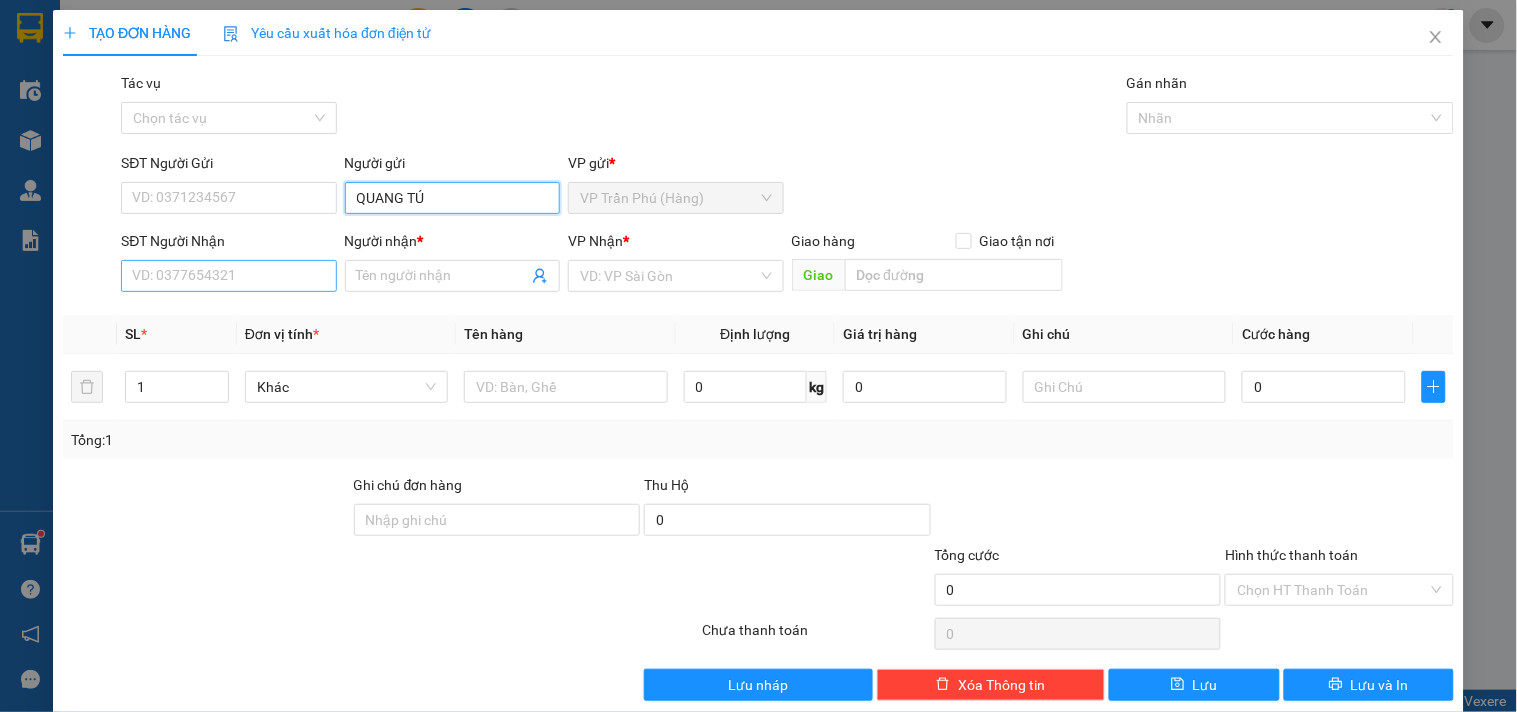 type on "QUANG TÚ" 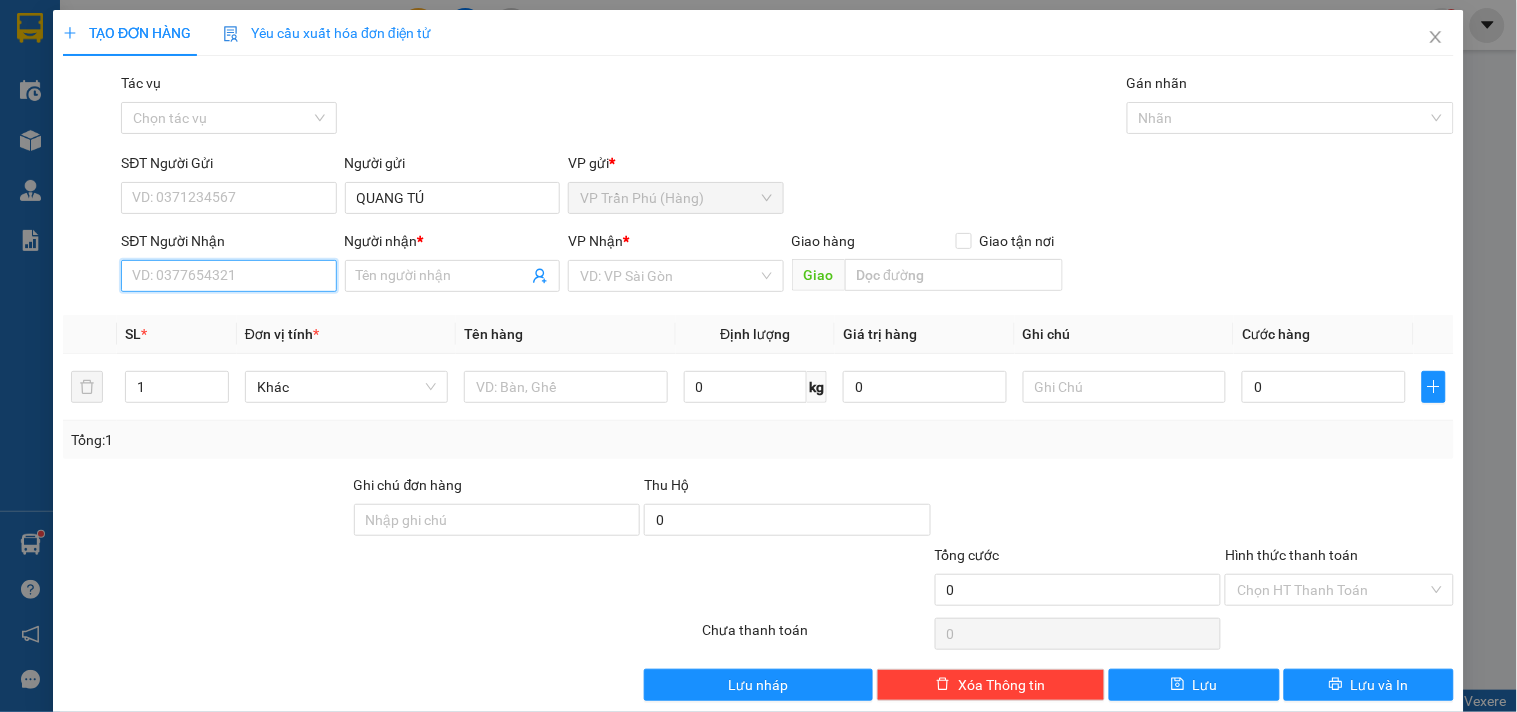 click on "SĐT Người Nhận" at bounding box center (228, 276) 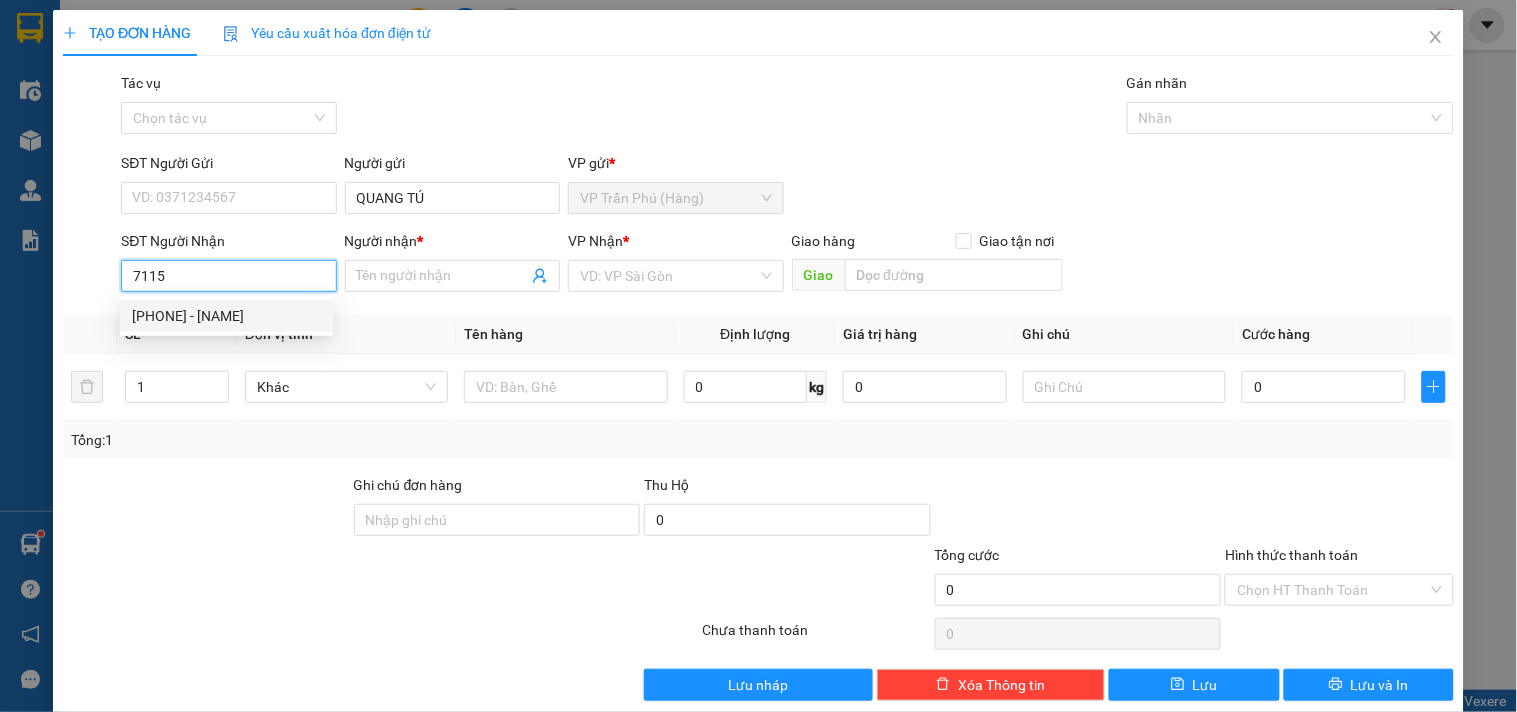 click on "[PHONE] - [NAME]" at bounding box center (226, 316) 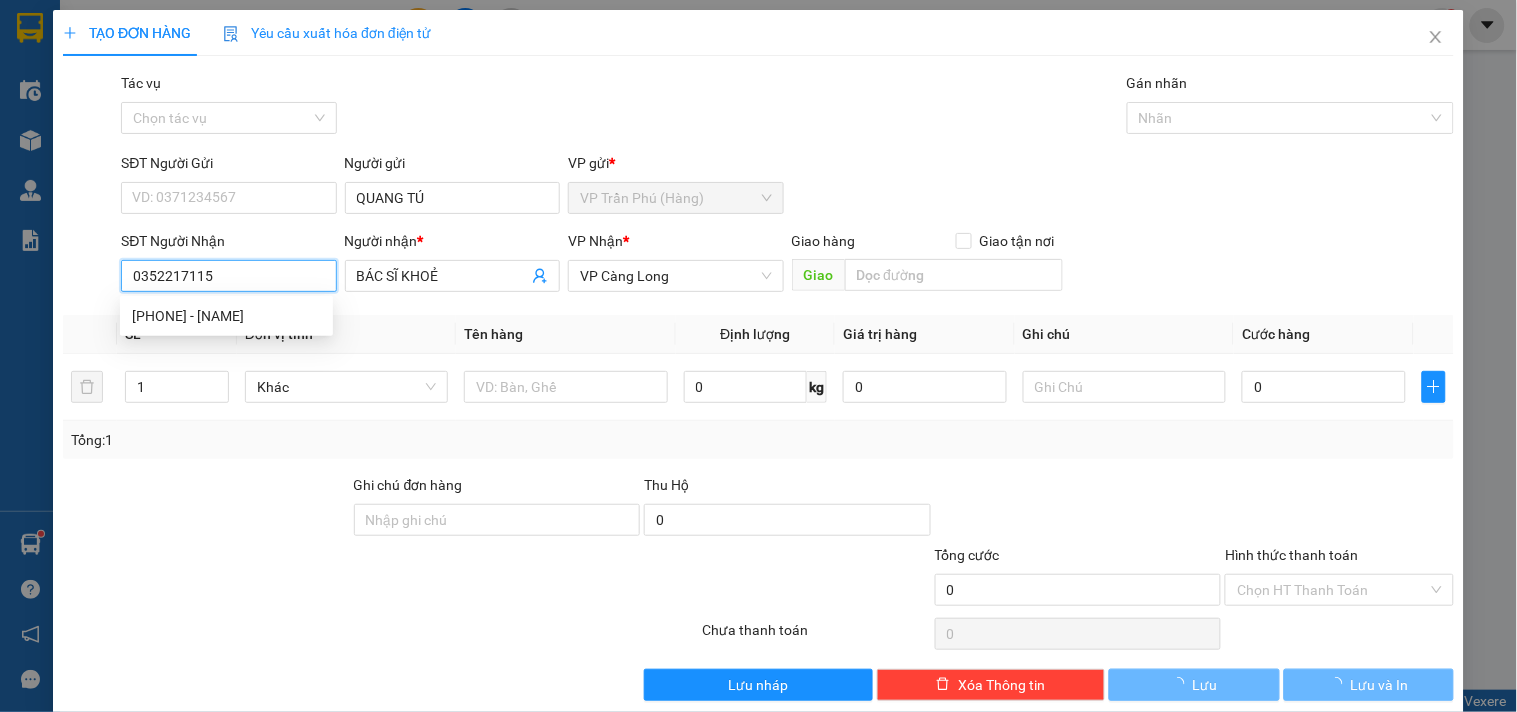 type on "35.000" 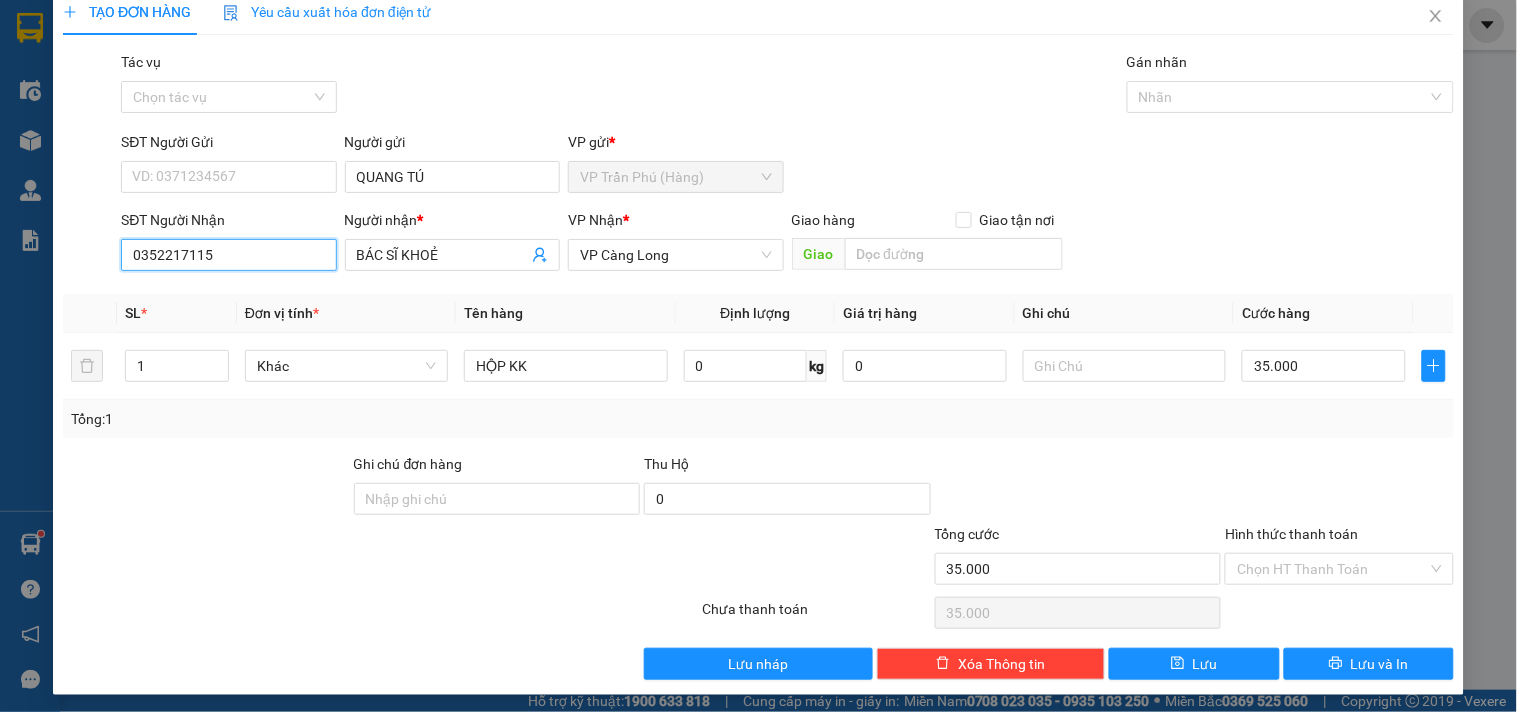 scroll, scrollTop: 27, scrollLeft: 0, axis: vertical 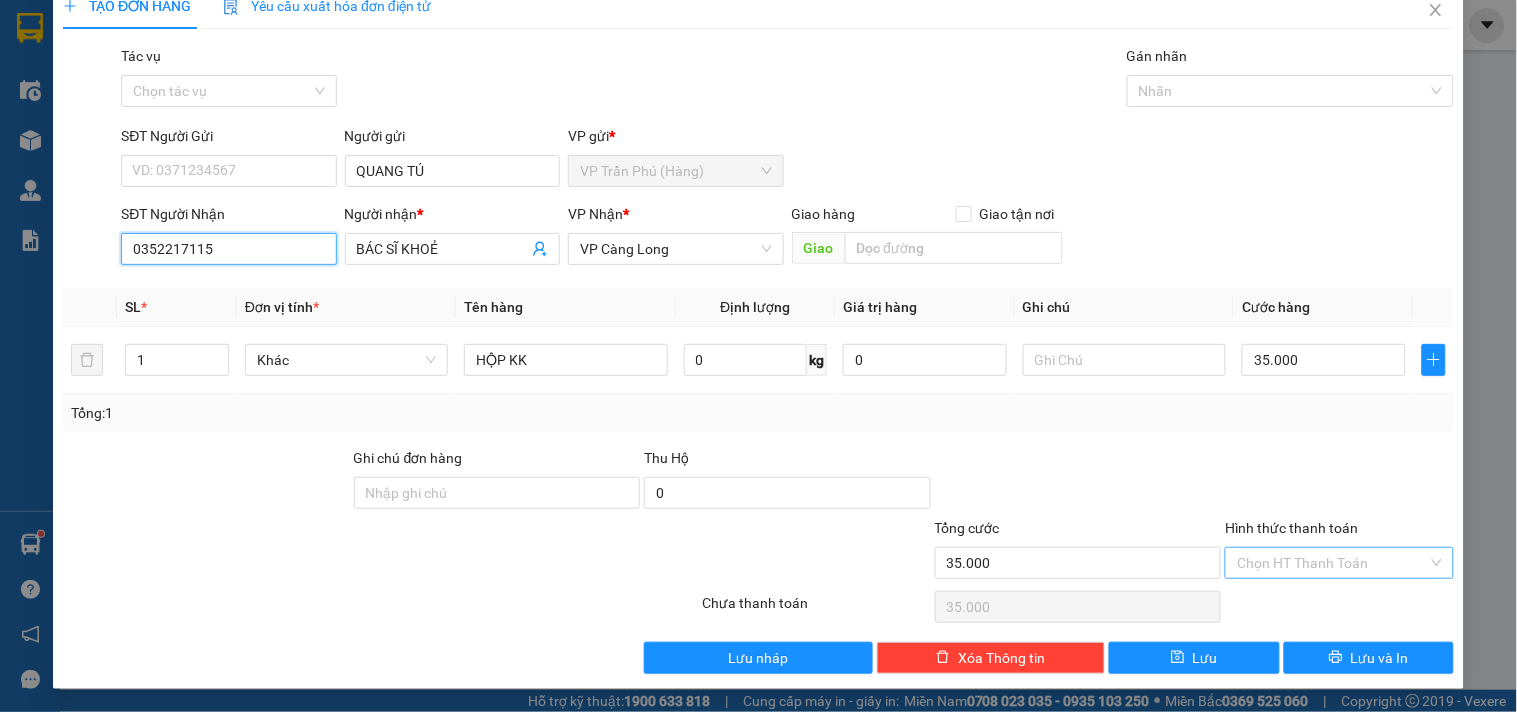 type on "0352217115" 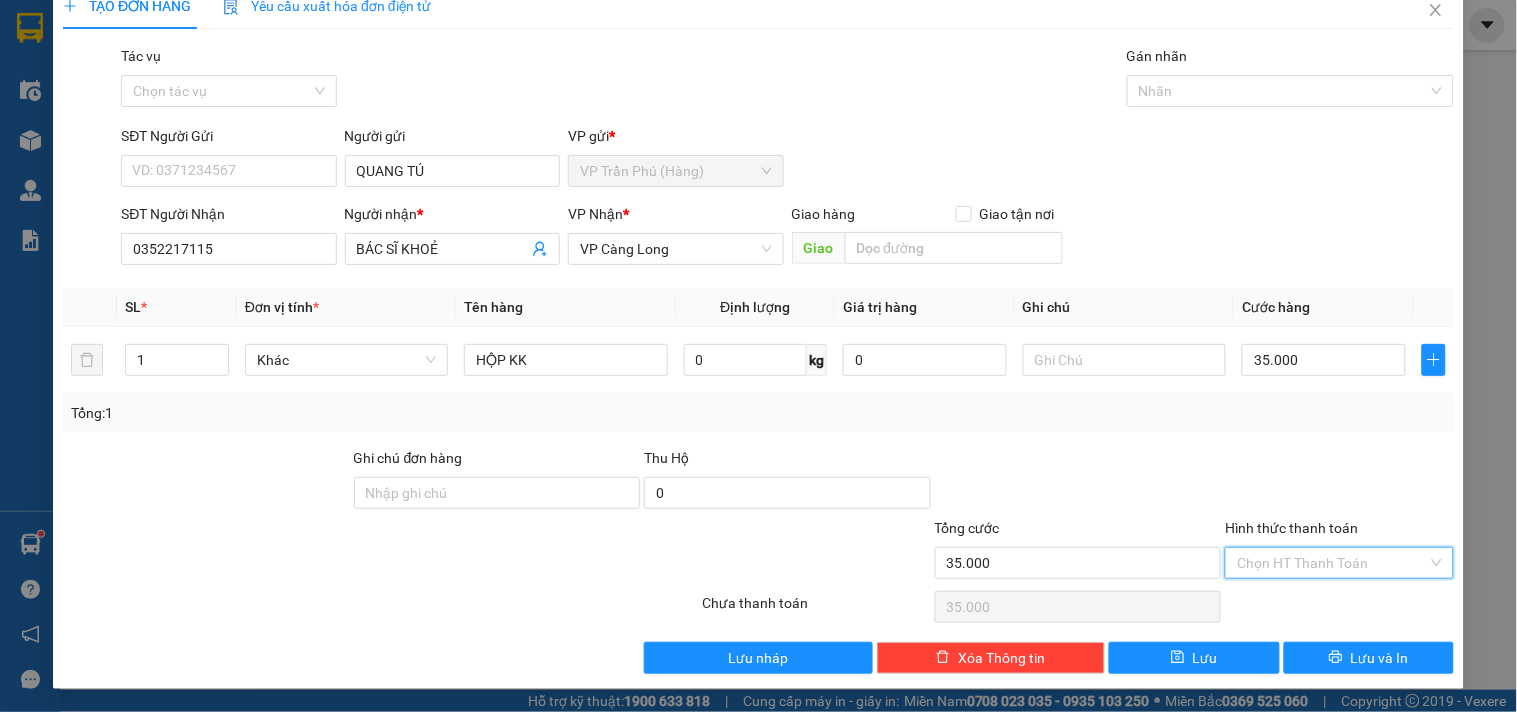 click on "Hình thức thanh toán" at bounding box center [1332, 563] 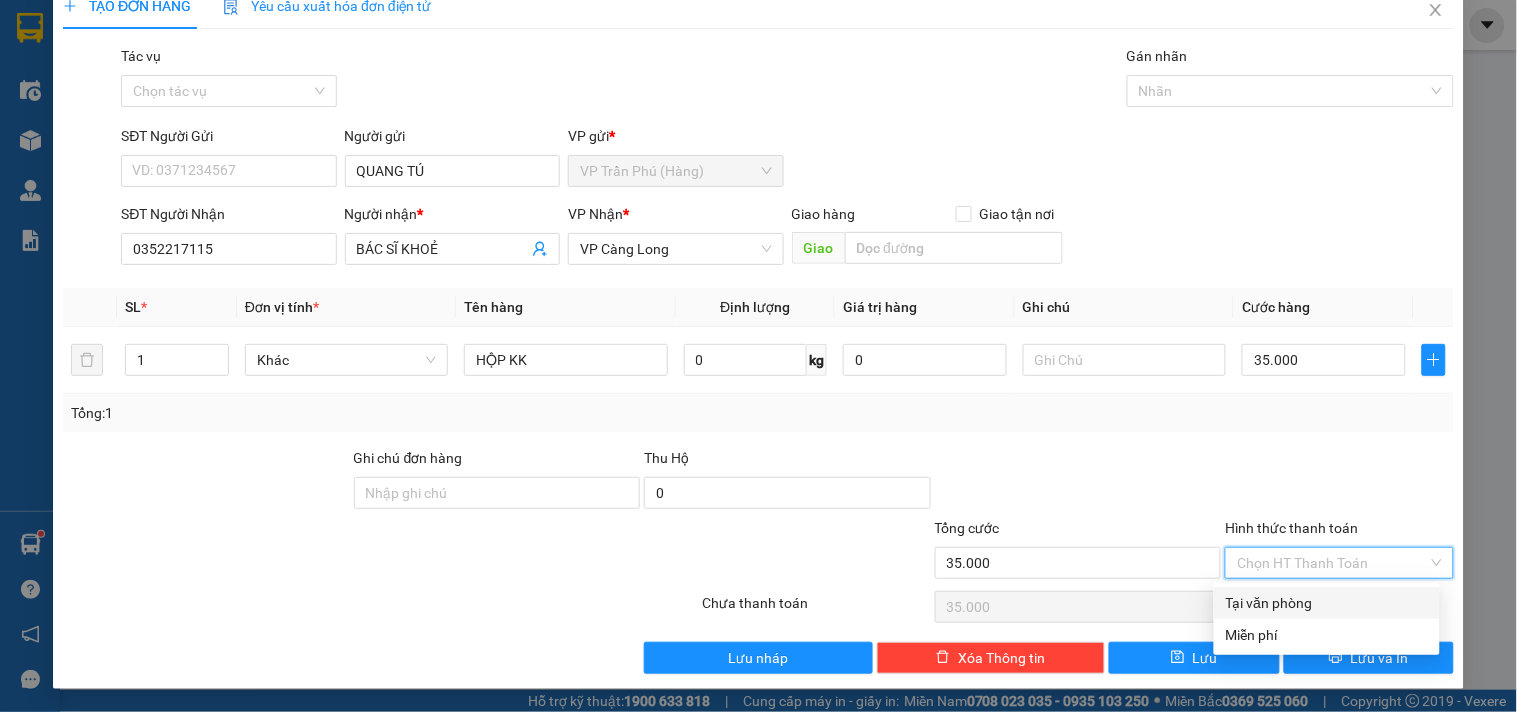 click on "Tại văn phòng" at bounding box center (1327, 603) 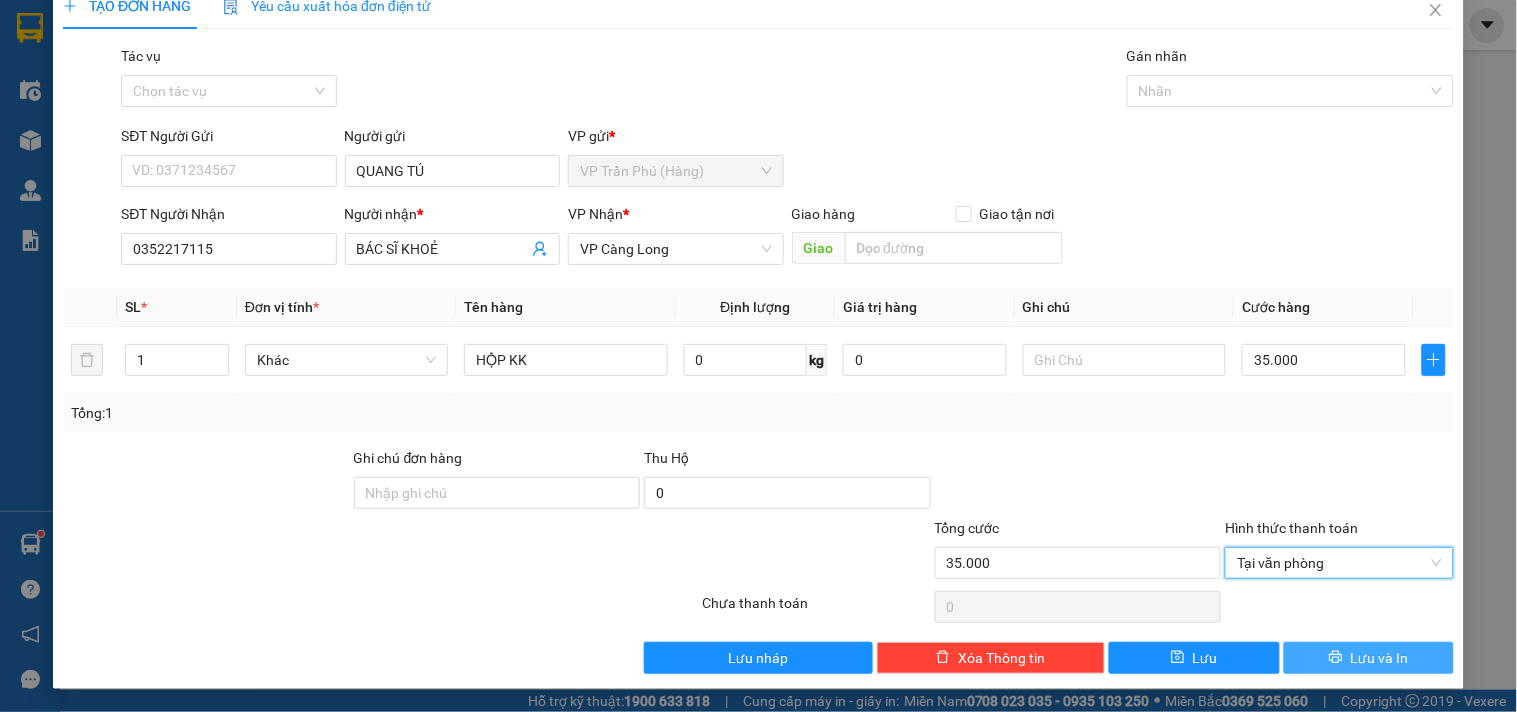 drag, startPoint x: 1368, startPoint y: 663, endPoint x: 1353, endPoint y: 643, distance: 25 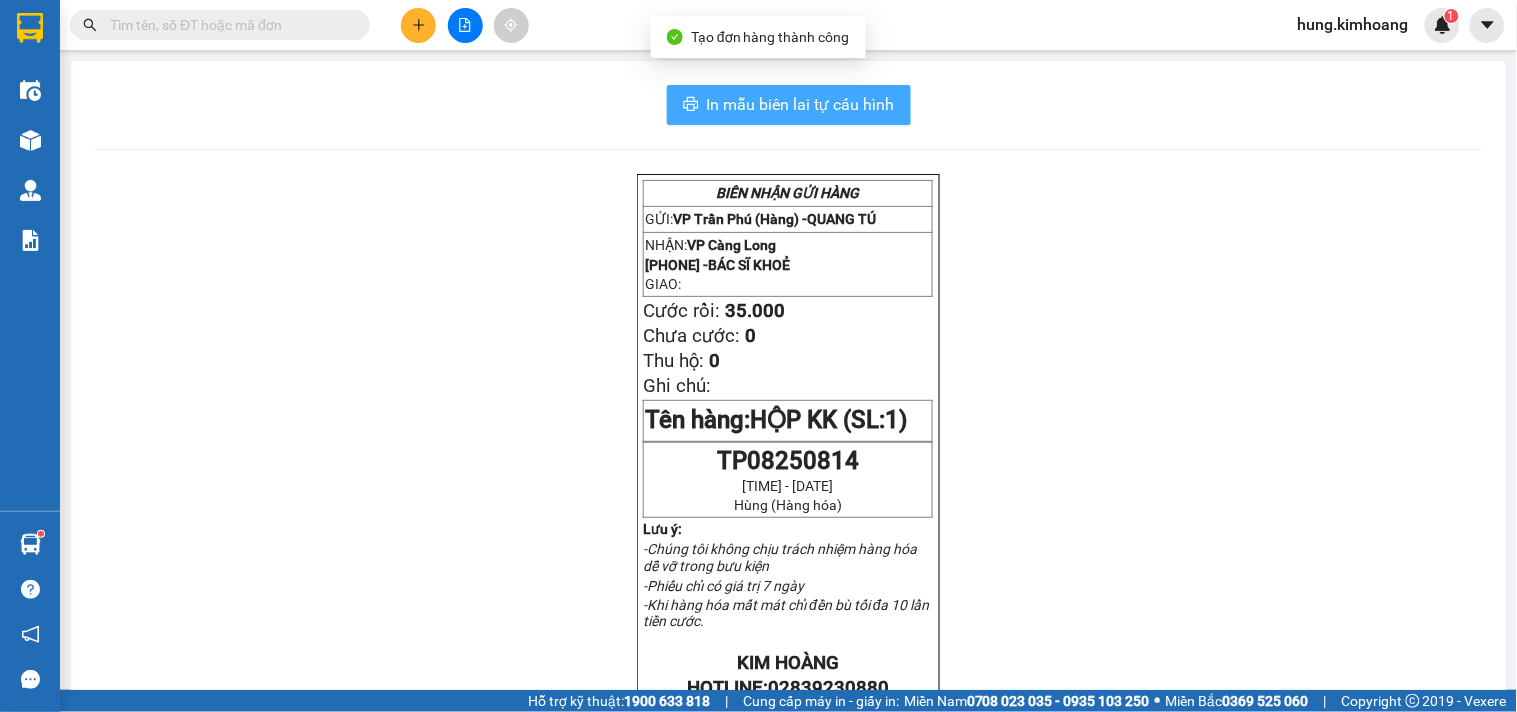 click on "In mẫu biên lai tự cấu hình" at bounding box center (801, 104) 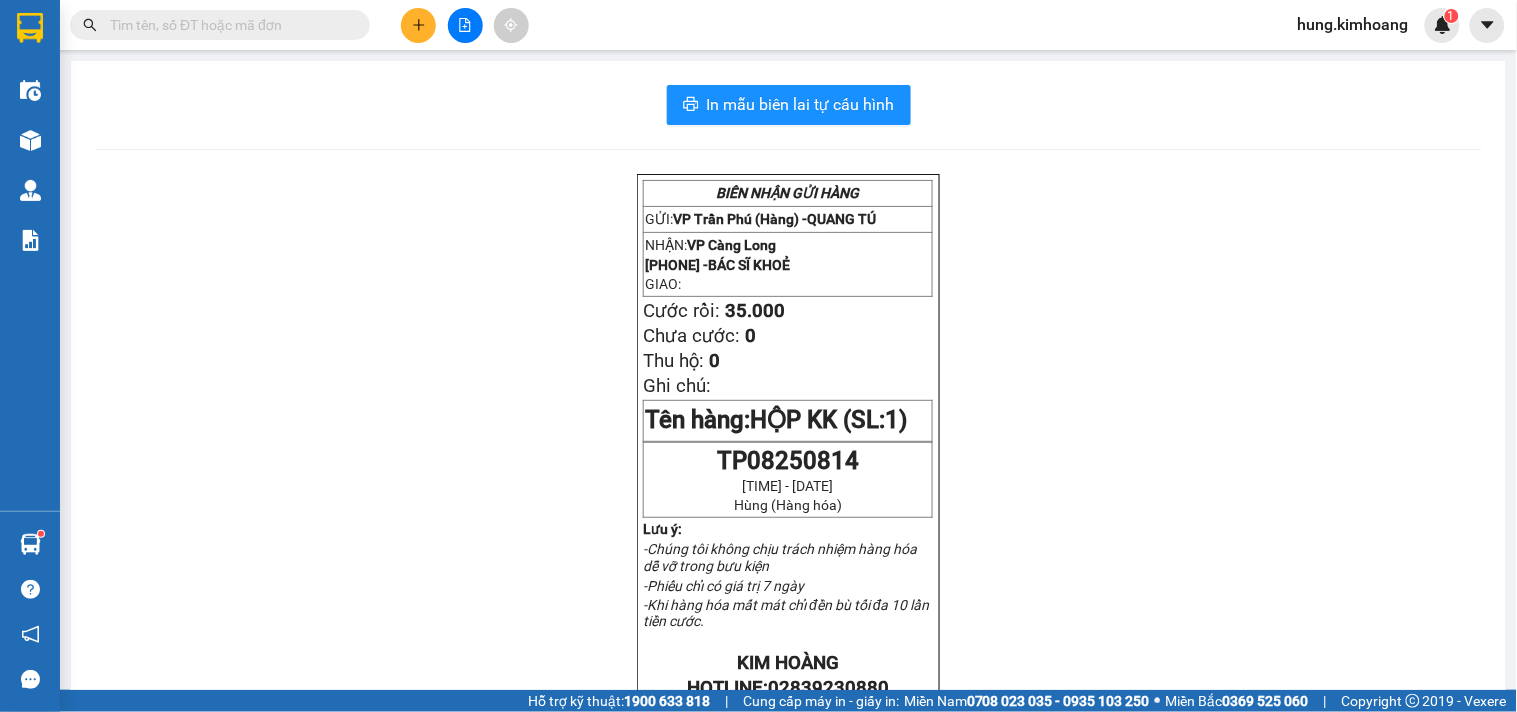 drag, startPoint x: 860, startPoint y: 18, endPoint x: 165, endPoint y: 360, distance: 774.58954 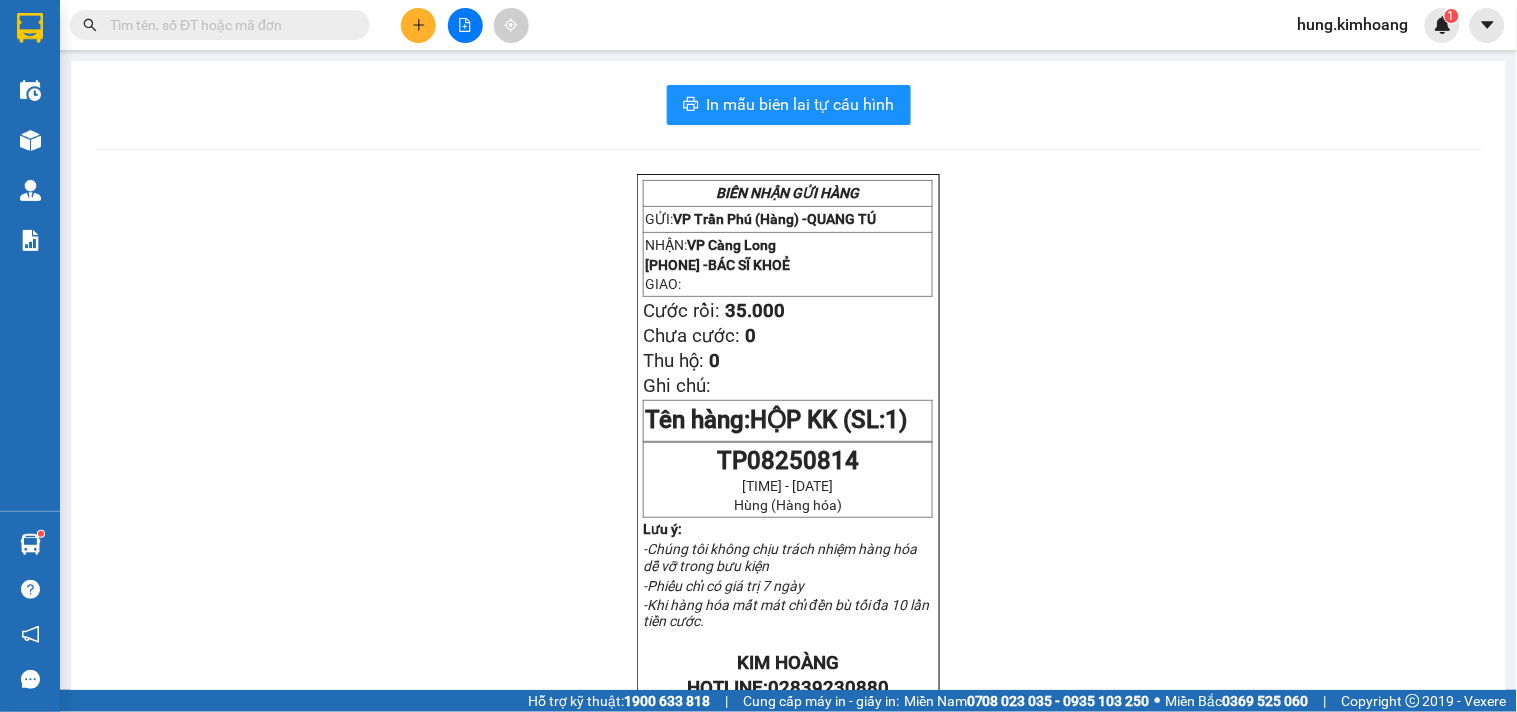 drag, startPoint x: 165, startPoint y: 360, endPoint x: 225, endPoint y: 33, distance: 332.459 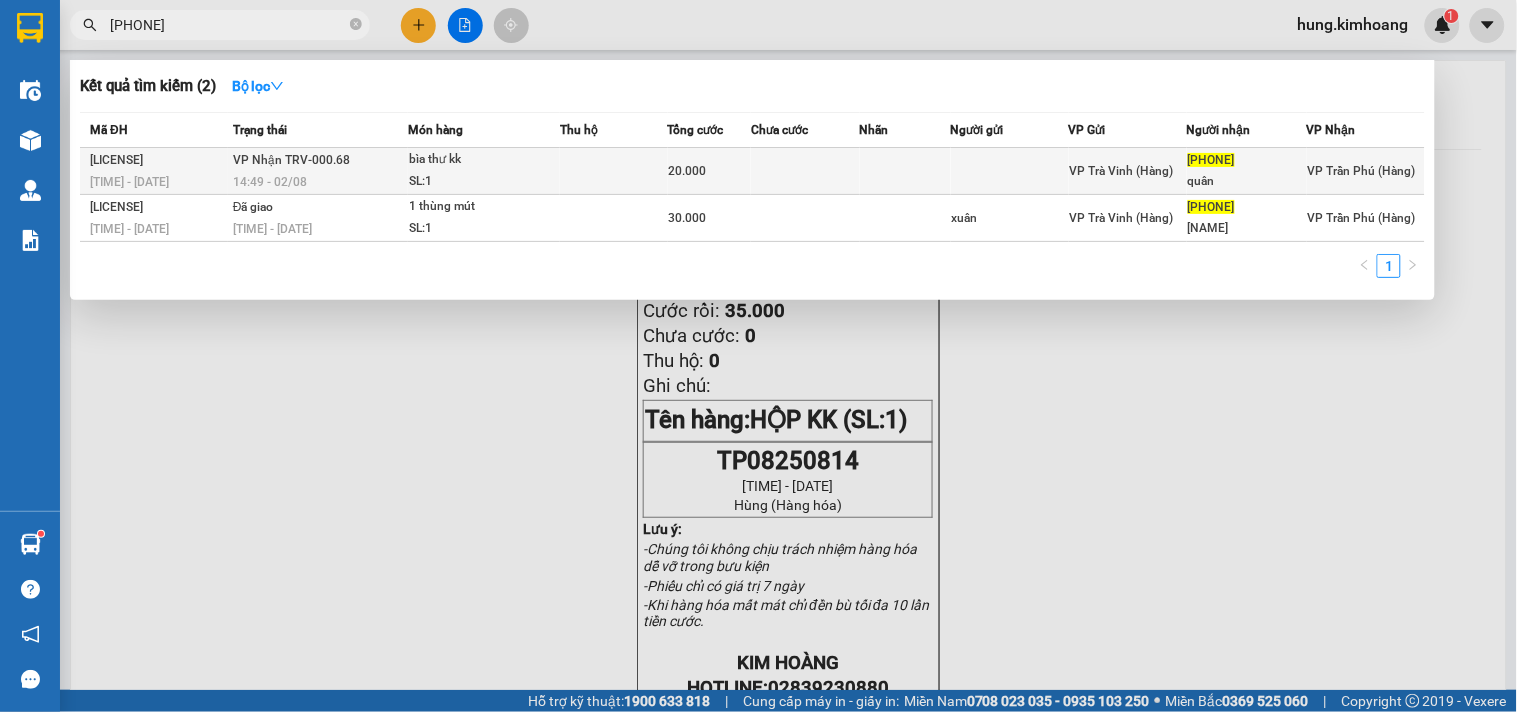 type on "[PHONE]" 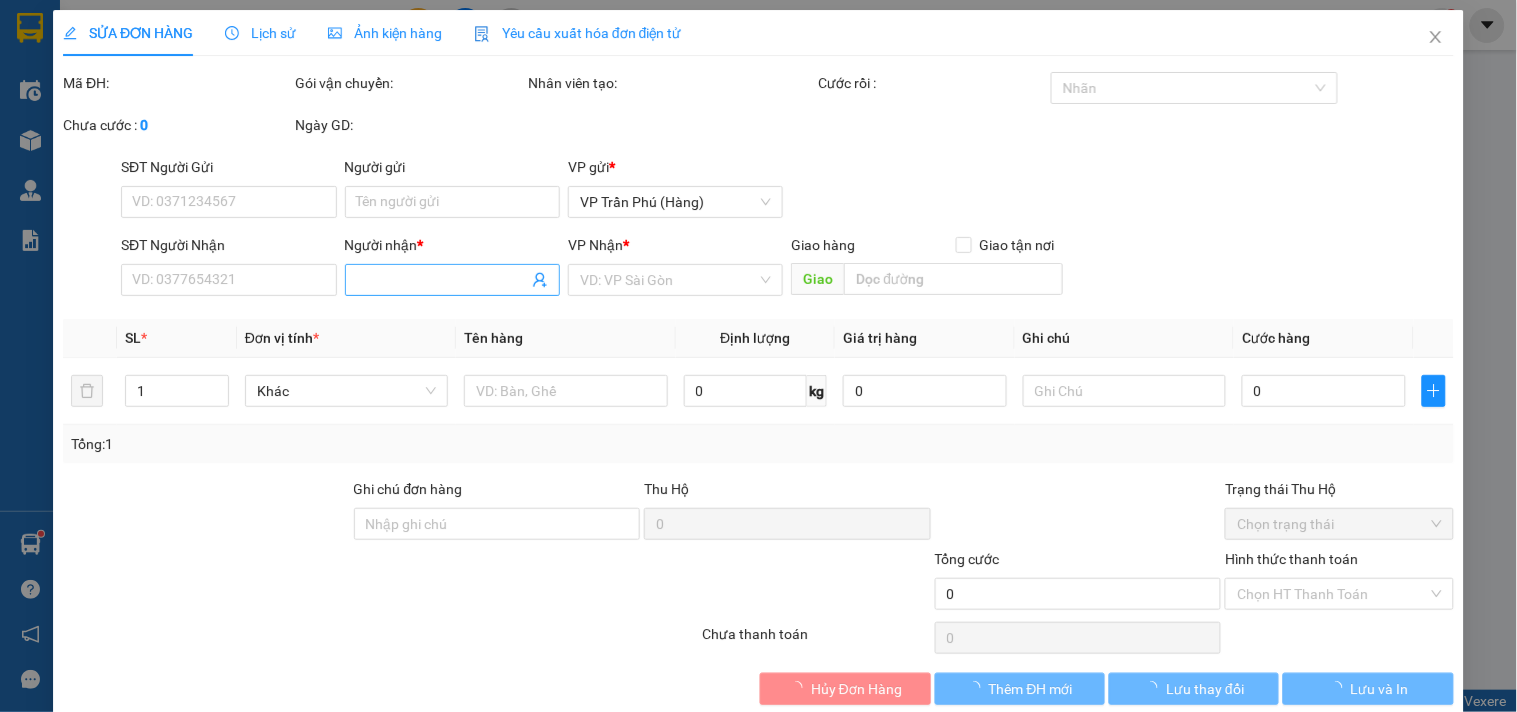 type on "[PHONE]" 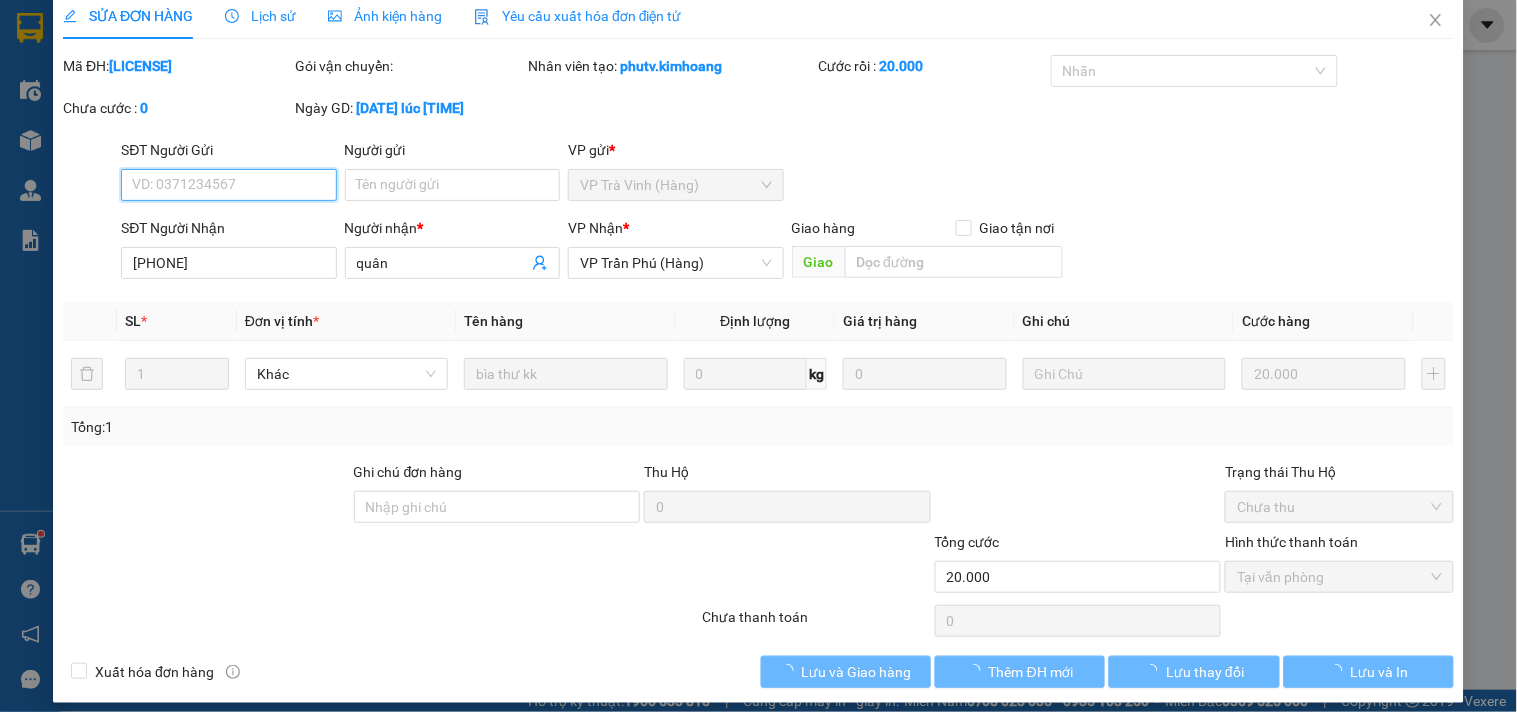 scroll, scrollTop: 22, scrollLeft: 0, axis: vertical 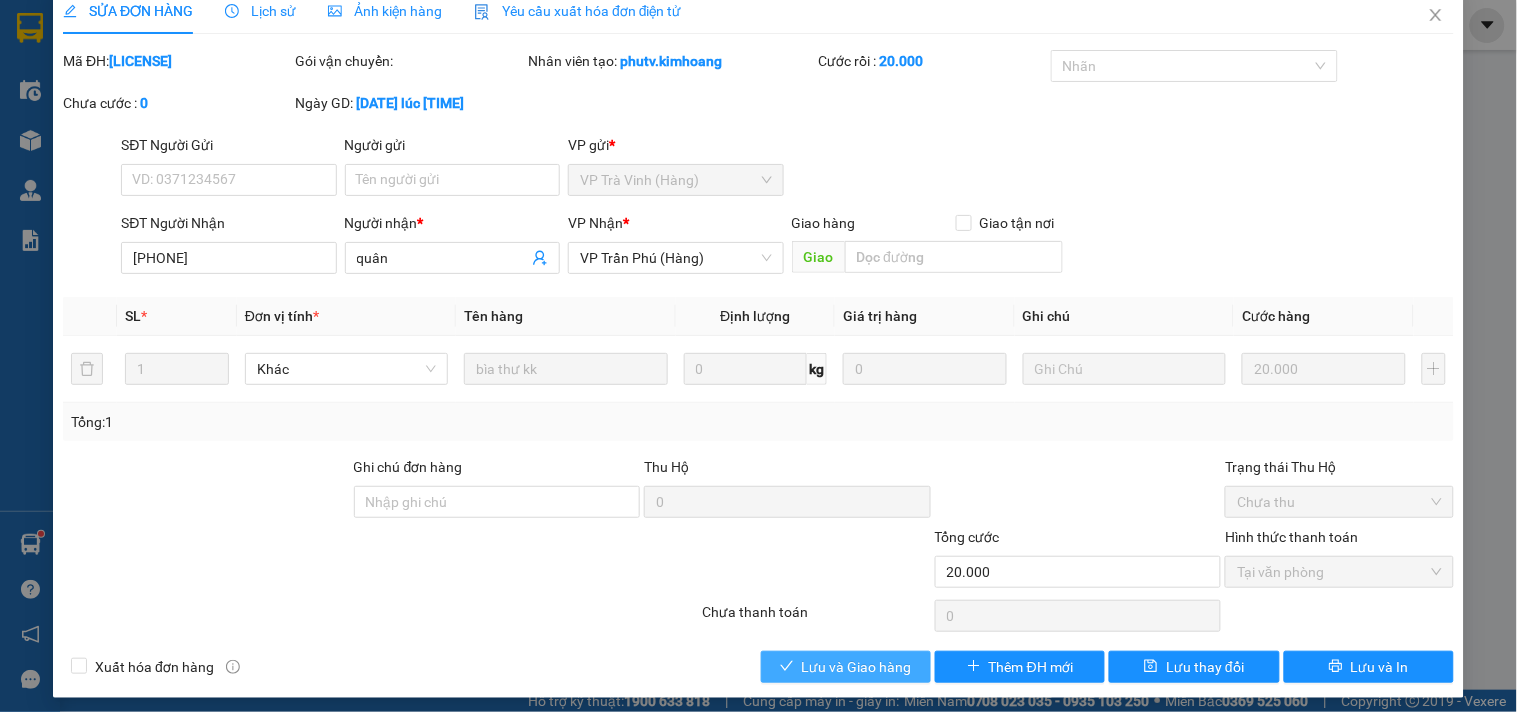 click on "Lưu và Giao hàng" at bounding box center (857, 667) 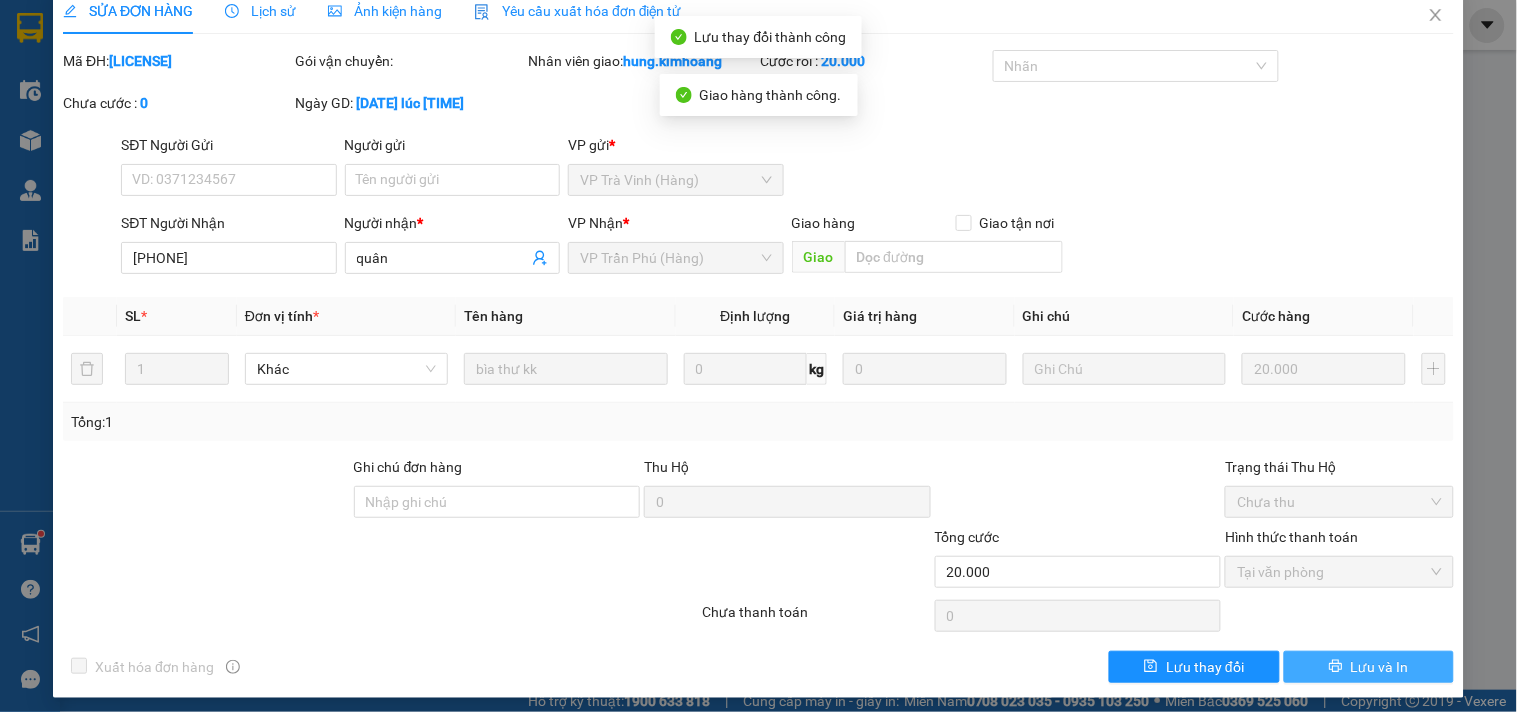 click on "Lưu và In" at bounding box center [1369, 667] 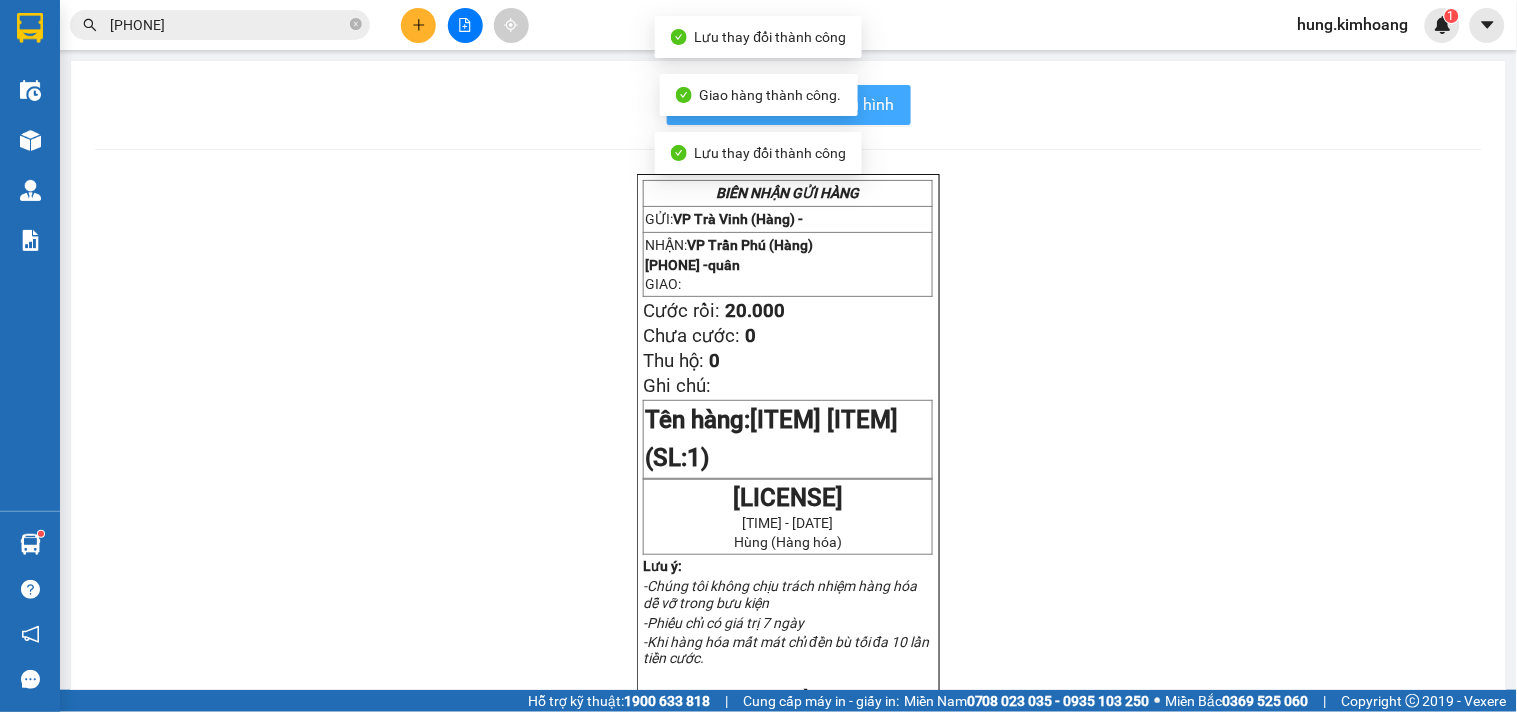 click on "In mẫu biên lai tự cấu hình" at bounding box center (789, 105) 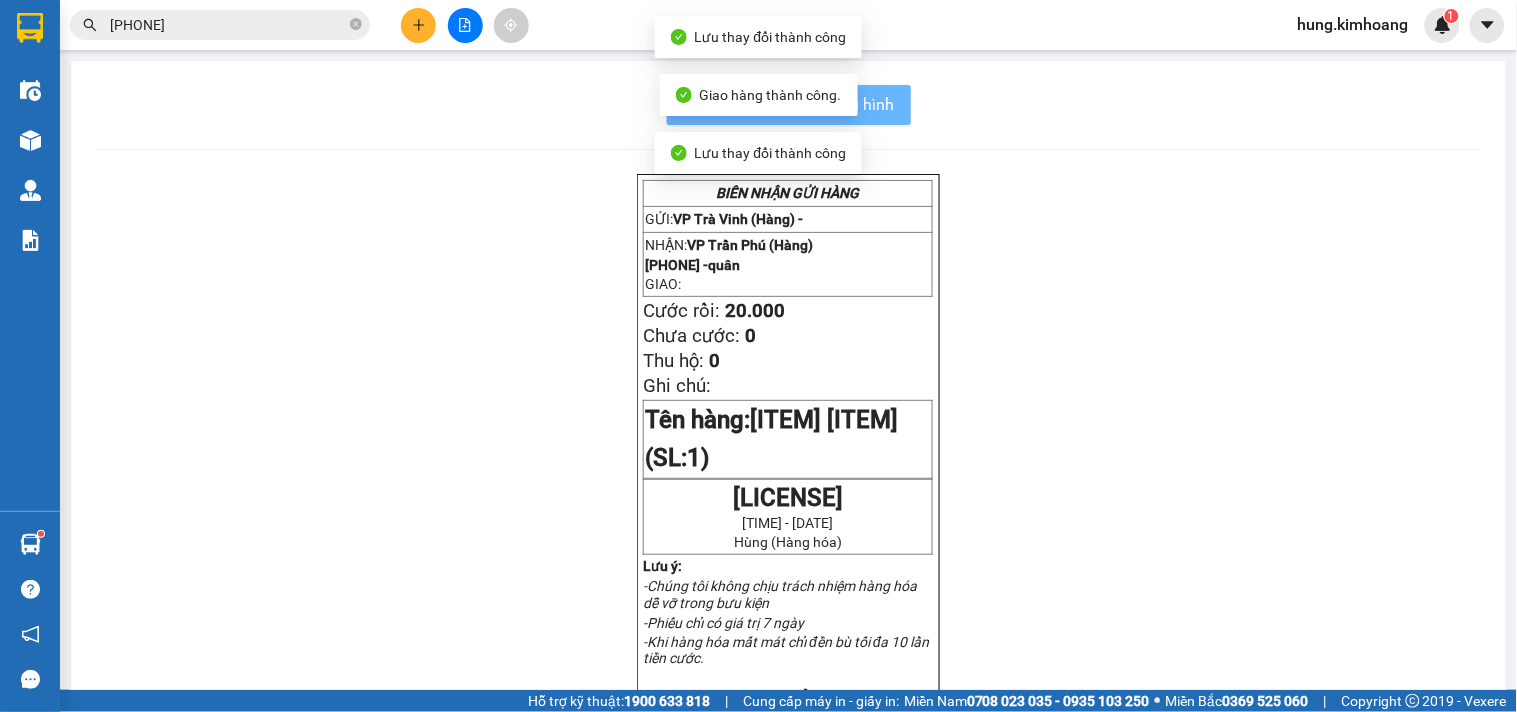 scroll, scrollTop: 0, scrollLeft: 0, axis: both 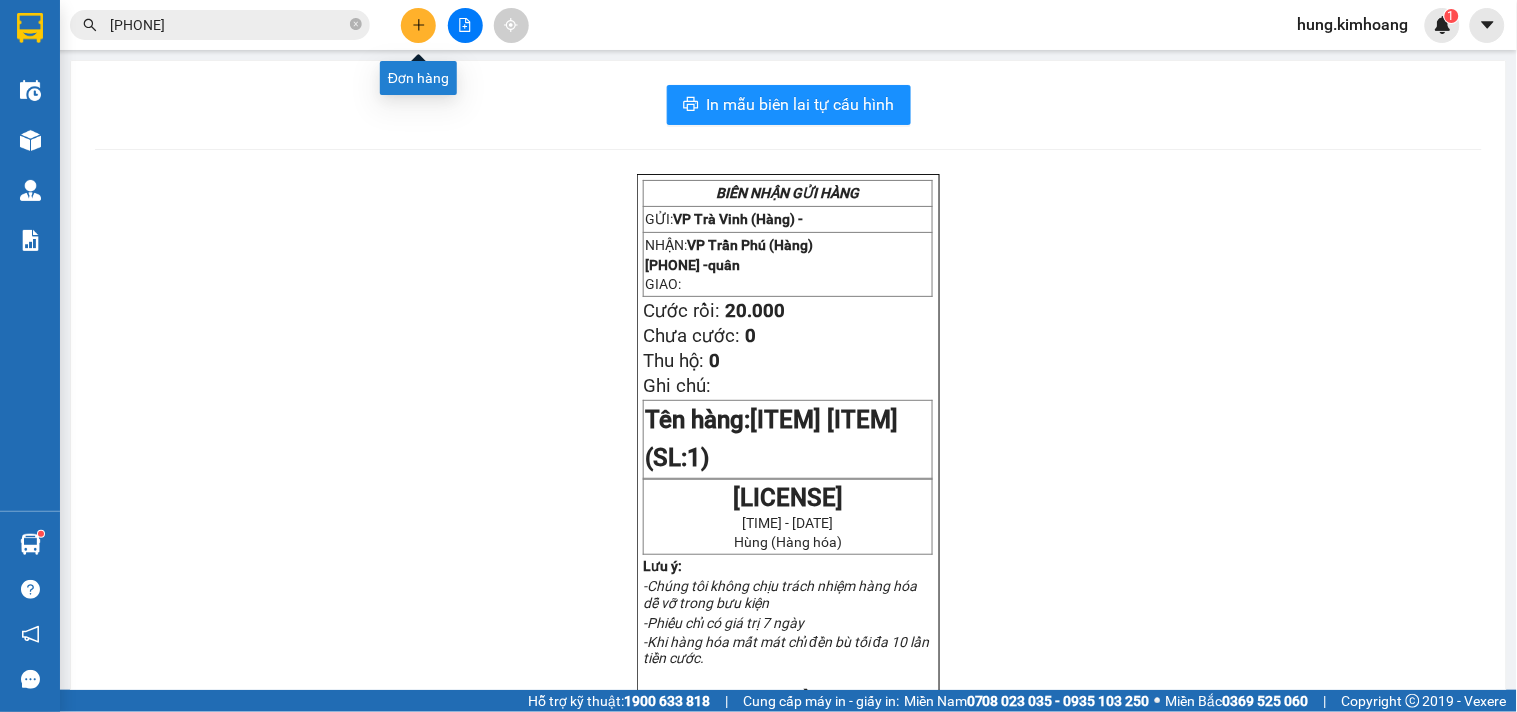 click at bounding box center [418, 25] 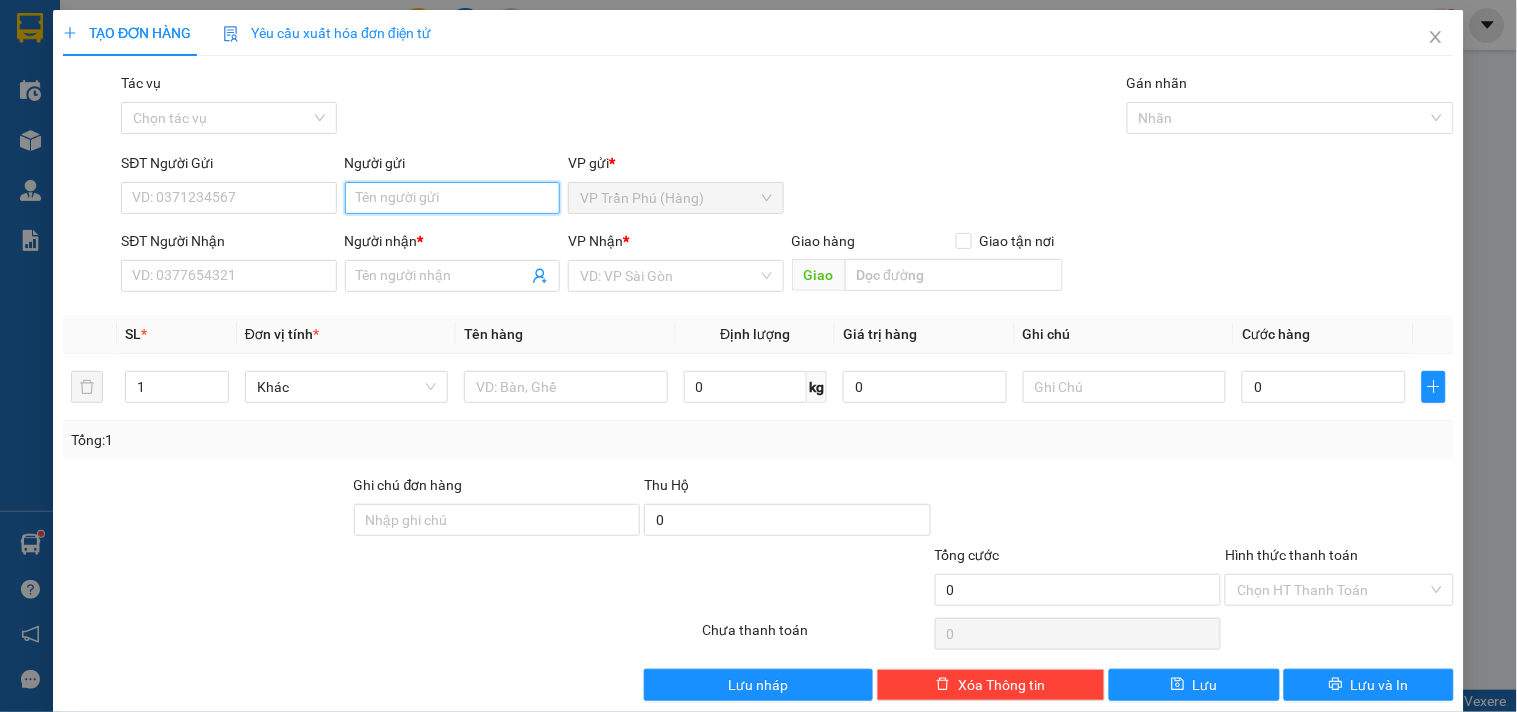 click on "Người gửi" at bounding box center [452, 198] 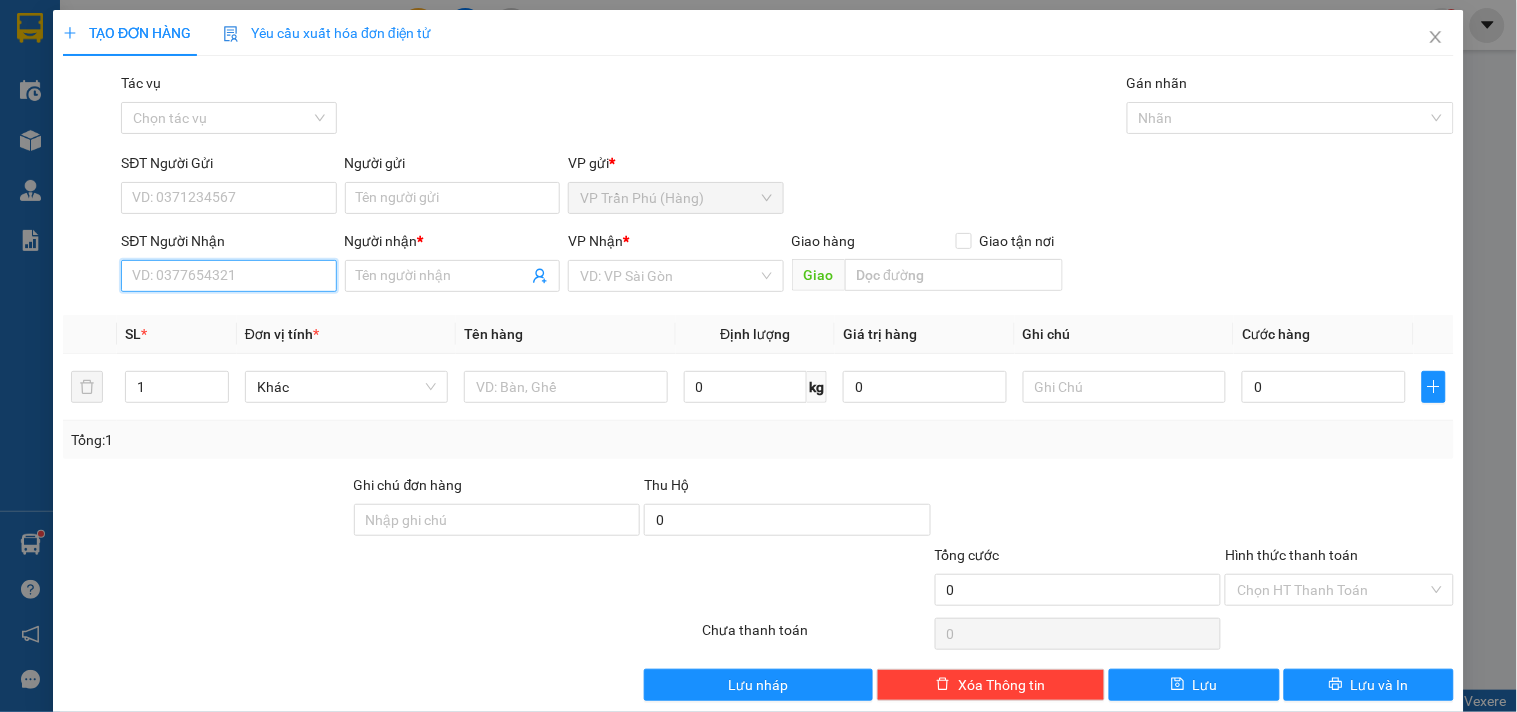 click on "SĐT Người Nhận" at bounding box center (228, 276) 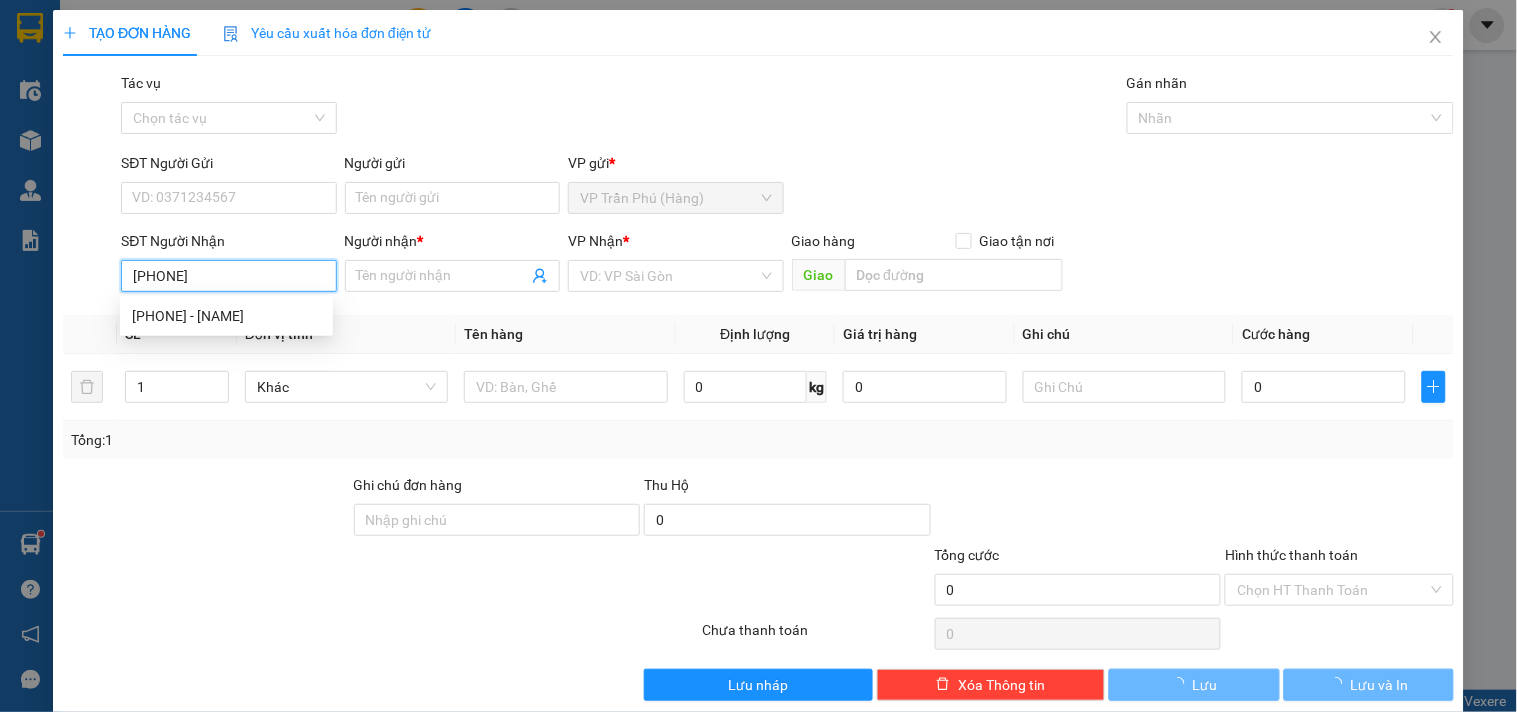 type on "[PHONE]" 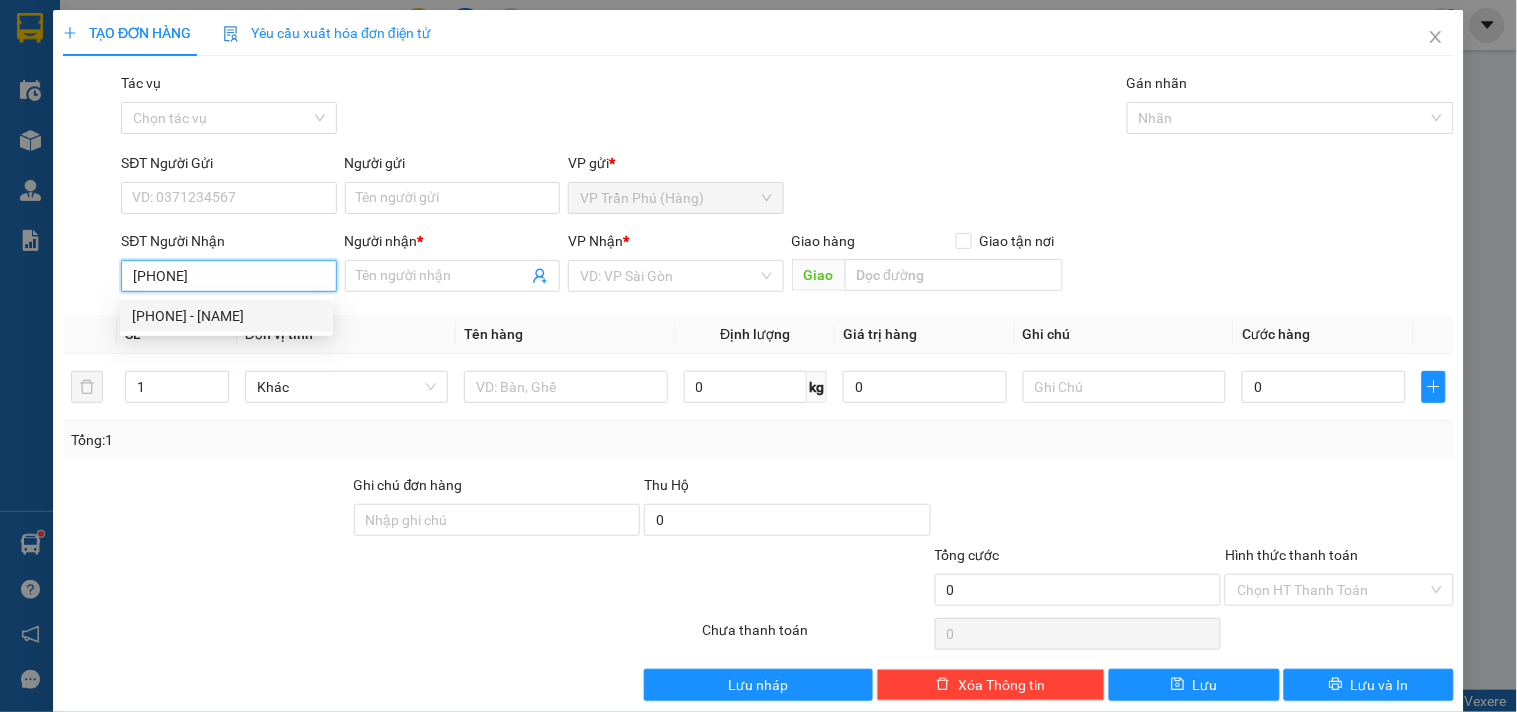 click on "[PHONE] - [NAME]" at bounding box center [226, 316] 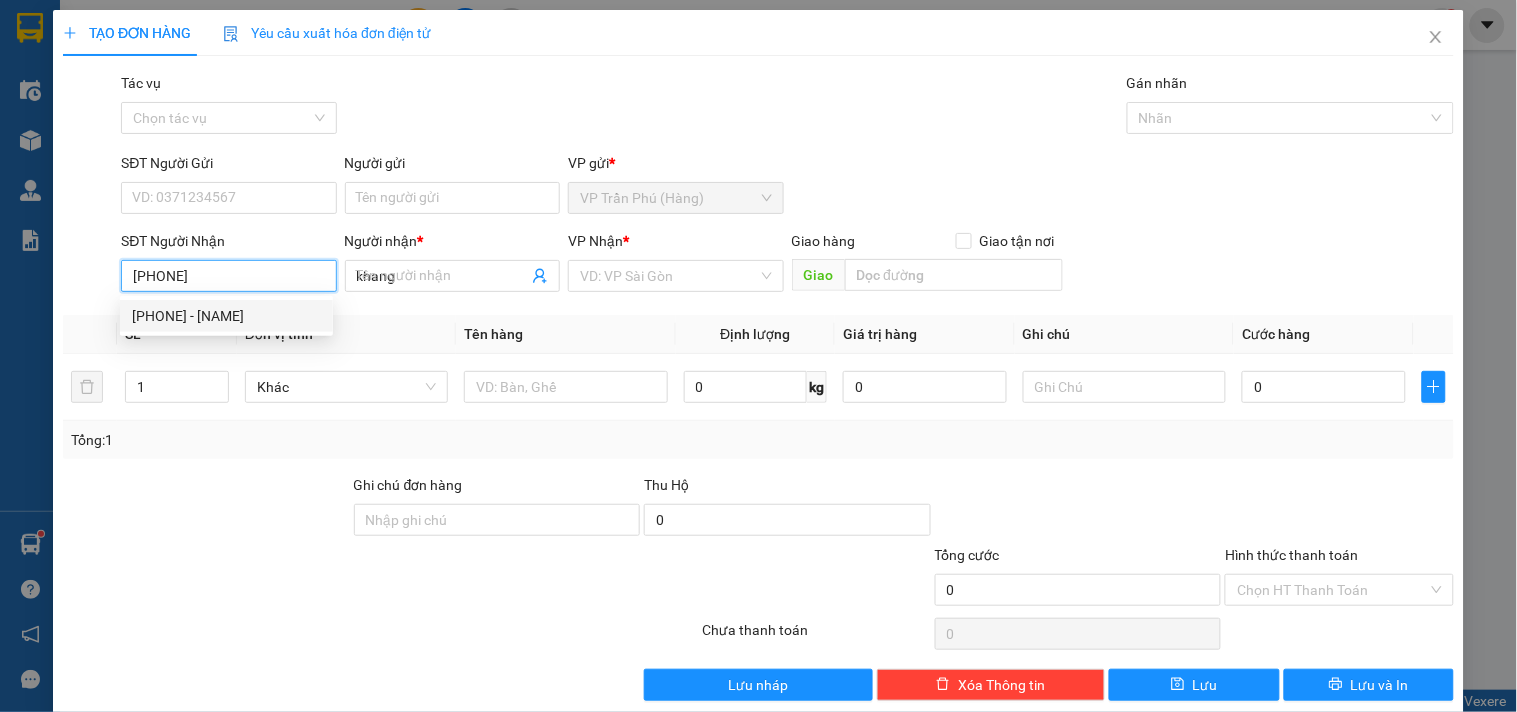 type on "250.000" 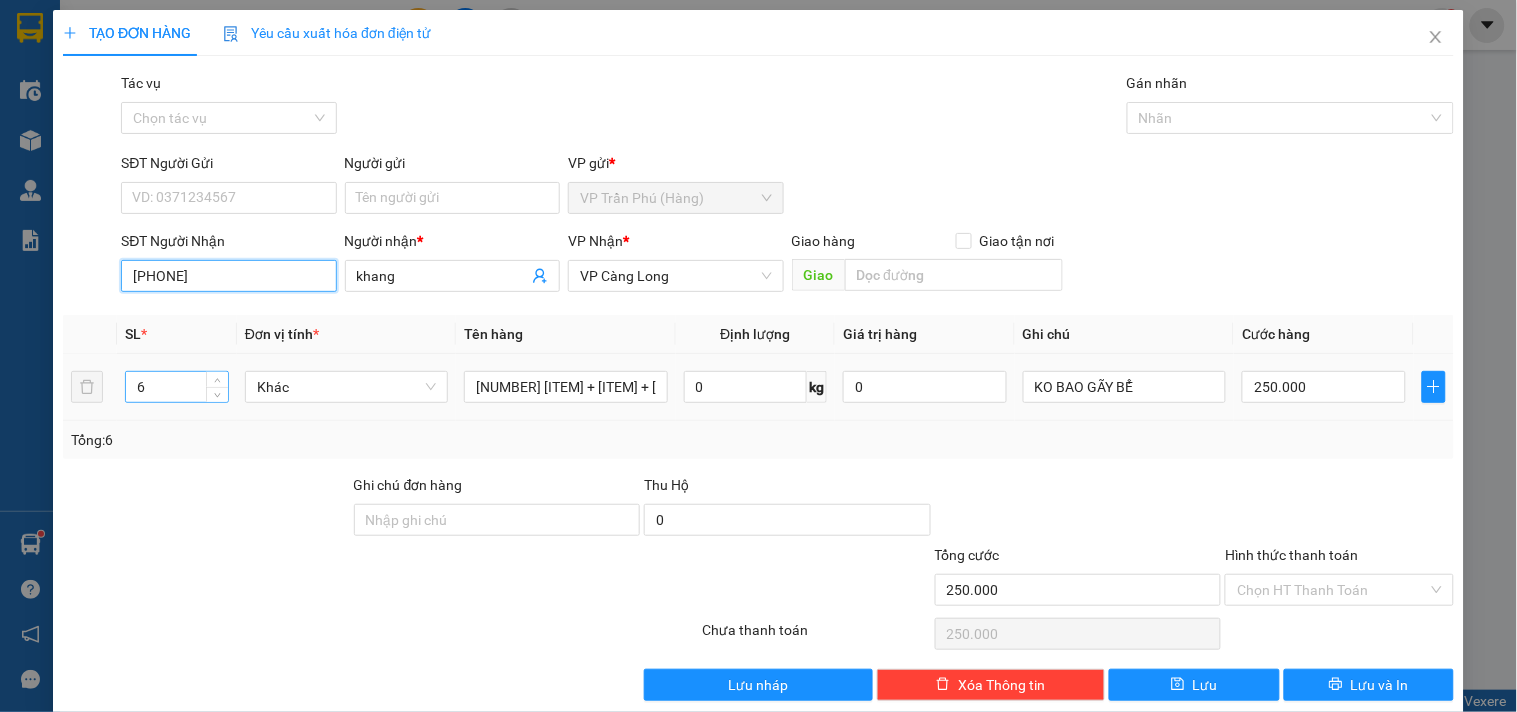 type on "[PHONE]" 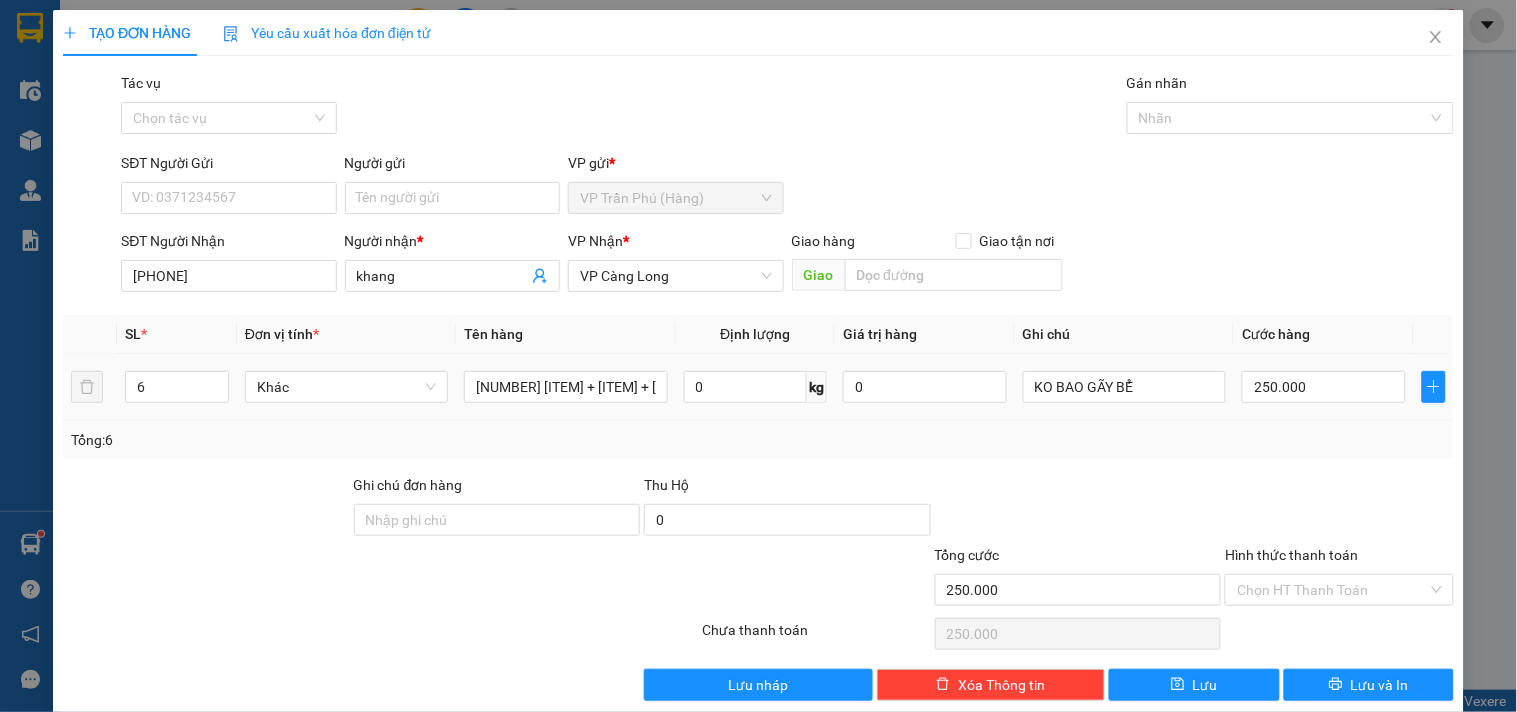 drag, startPoint x: 160, startPoint y: 392, endPoint x: 108, endPoint y: 401, distance: 52.773098 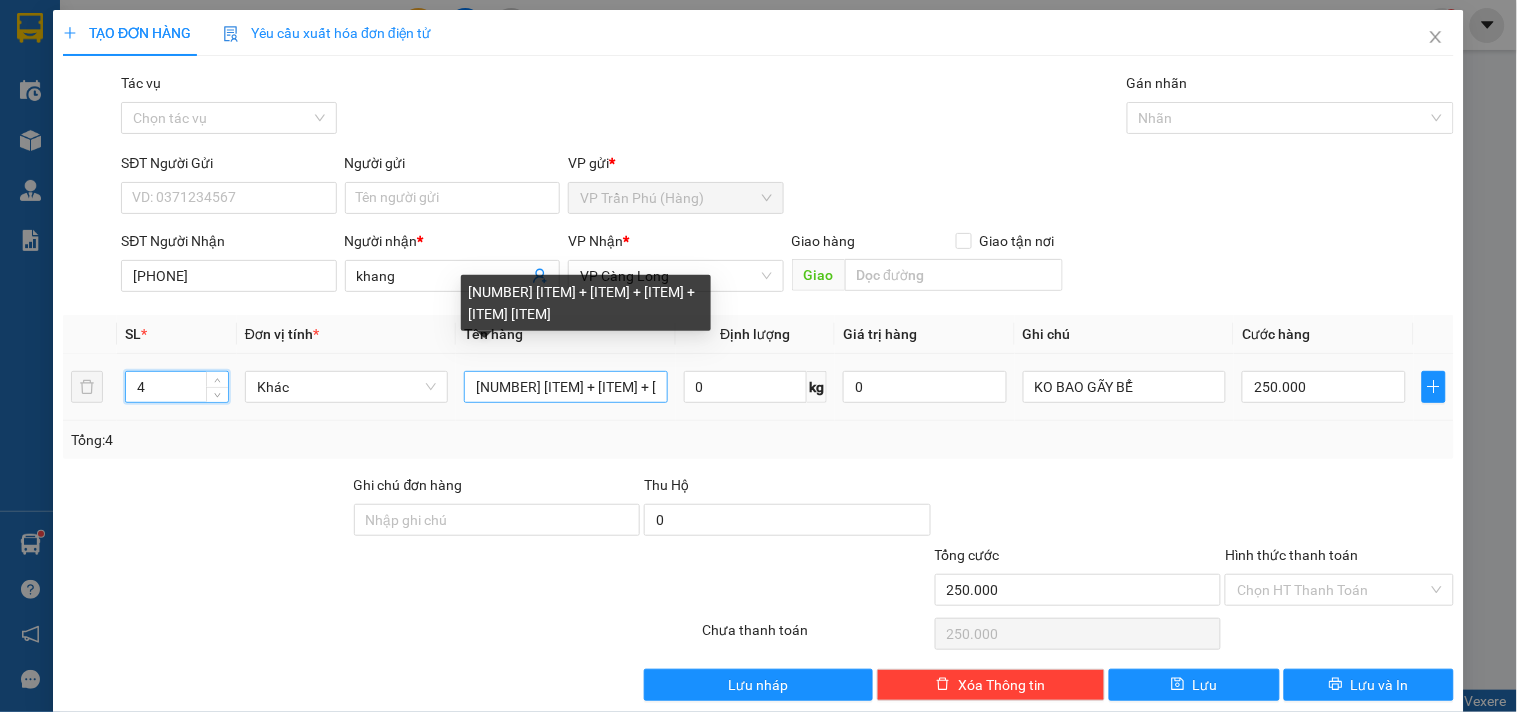 type on "4" 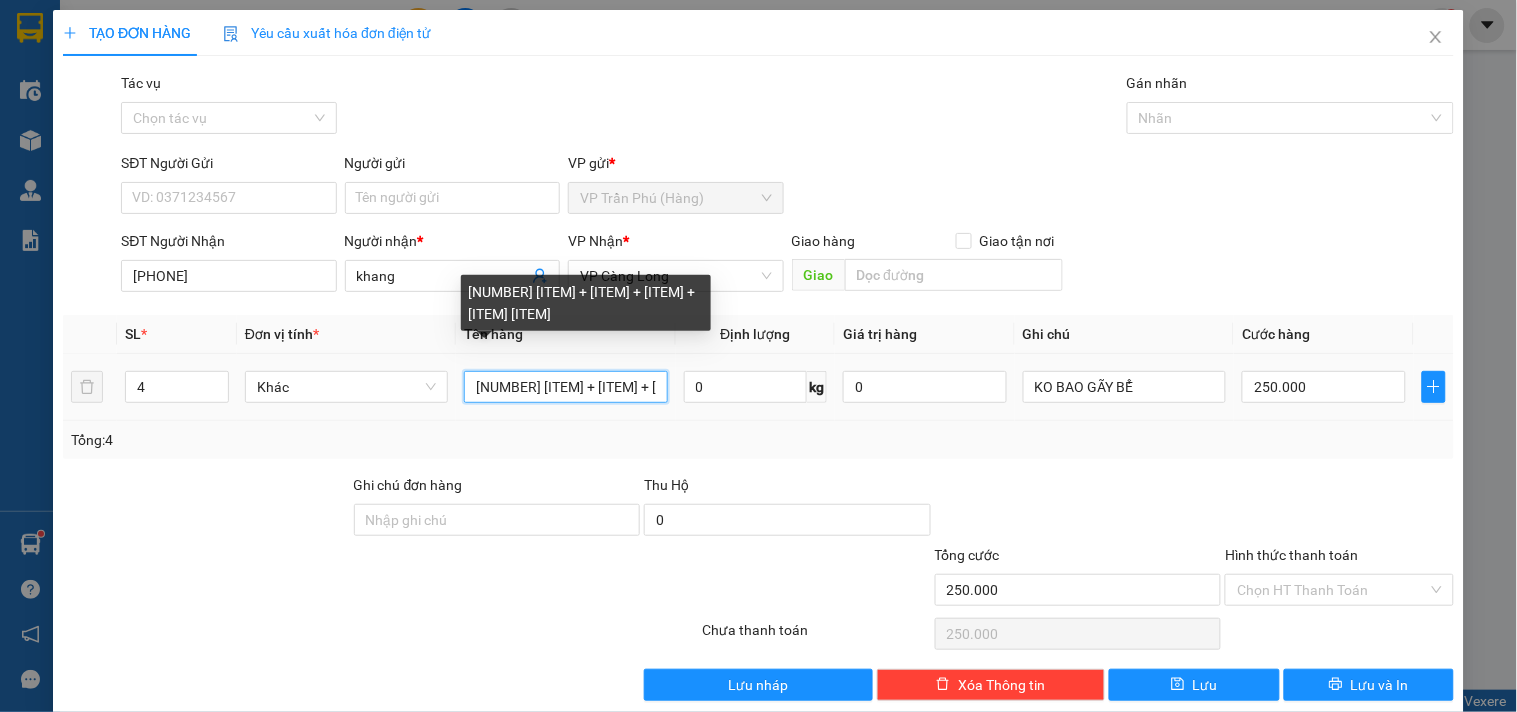 drag, startPoint x: 477, startPoint y: 396, endPoint x: 430, endPoint y: 404, distance: 47.67599 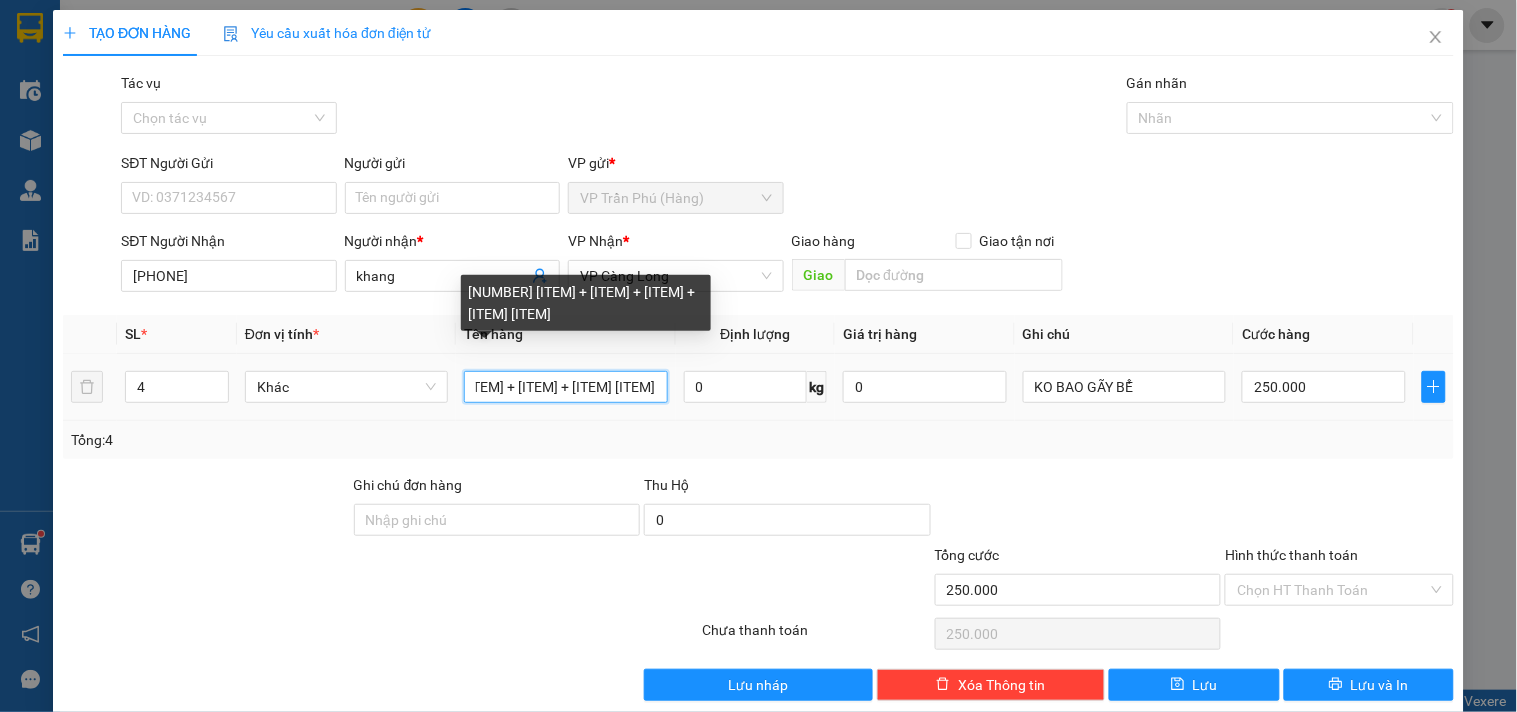 scroll, scrollTop: 0, scrollLeft: 280, axis: horizontal 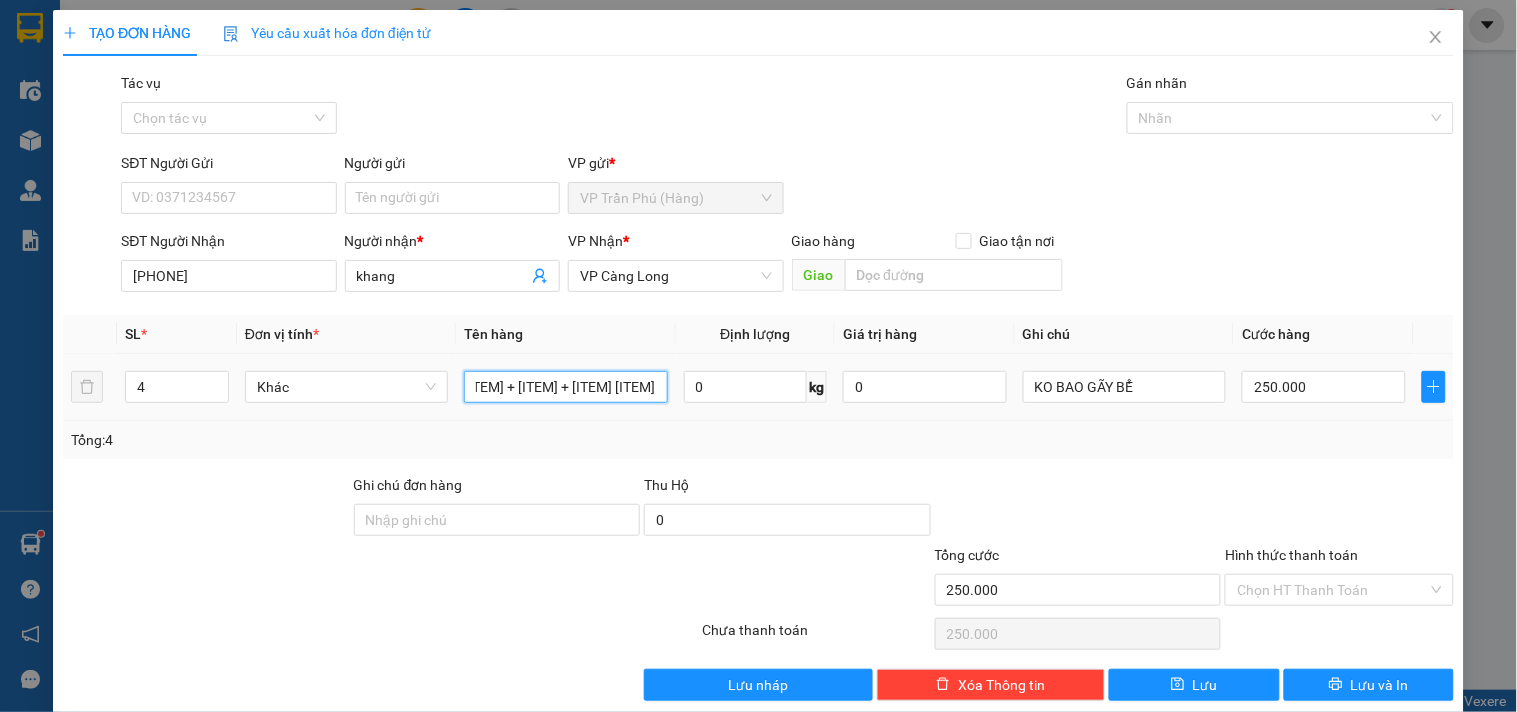 drag, startPoint x: 575, startPoint y: 386, endPoint x: 671, endPoint y: 401, distance: 97.16481 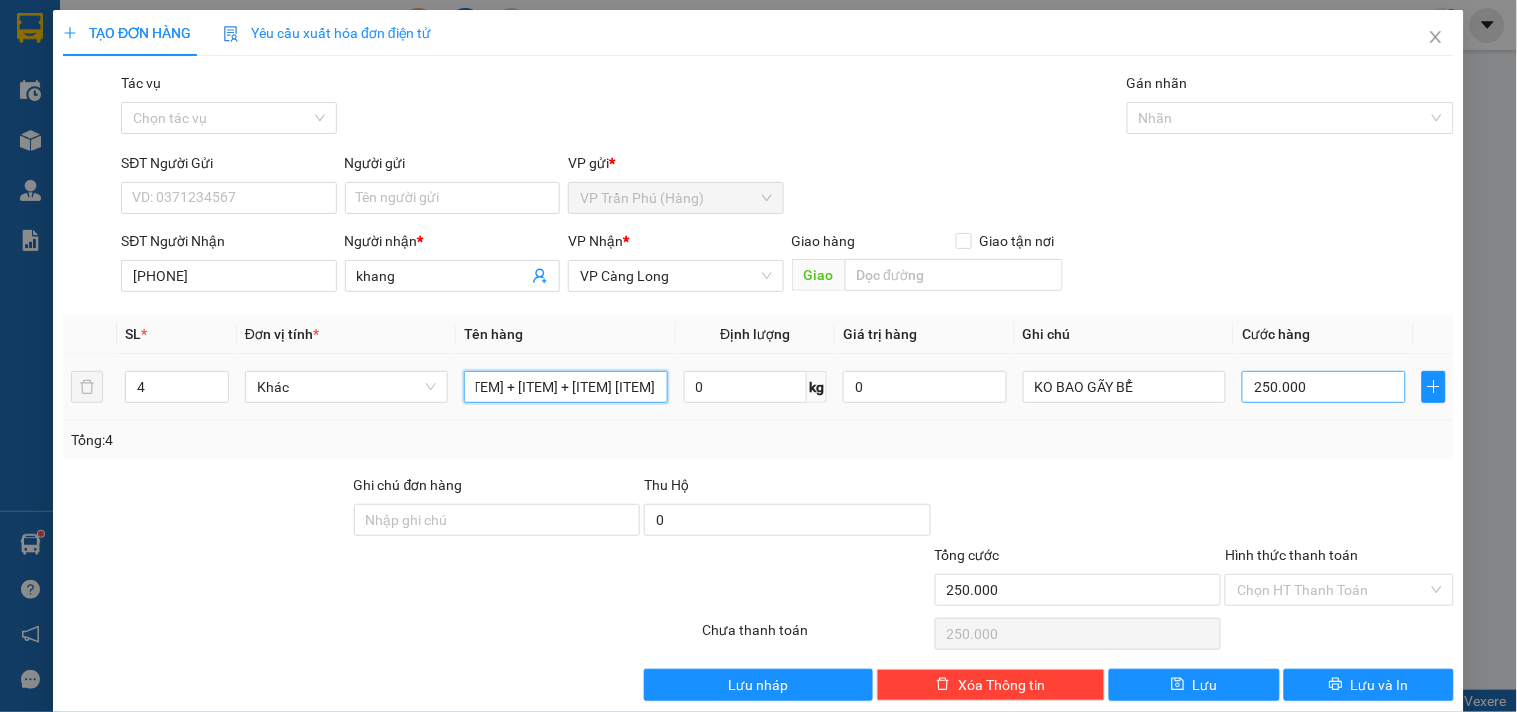 type on "[NUMBER] [ITEM] + [ITEM] + [ITEM] + [ITEM] [ITEM]" 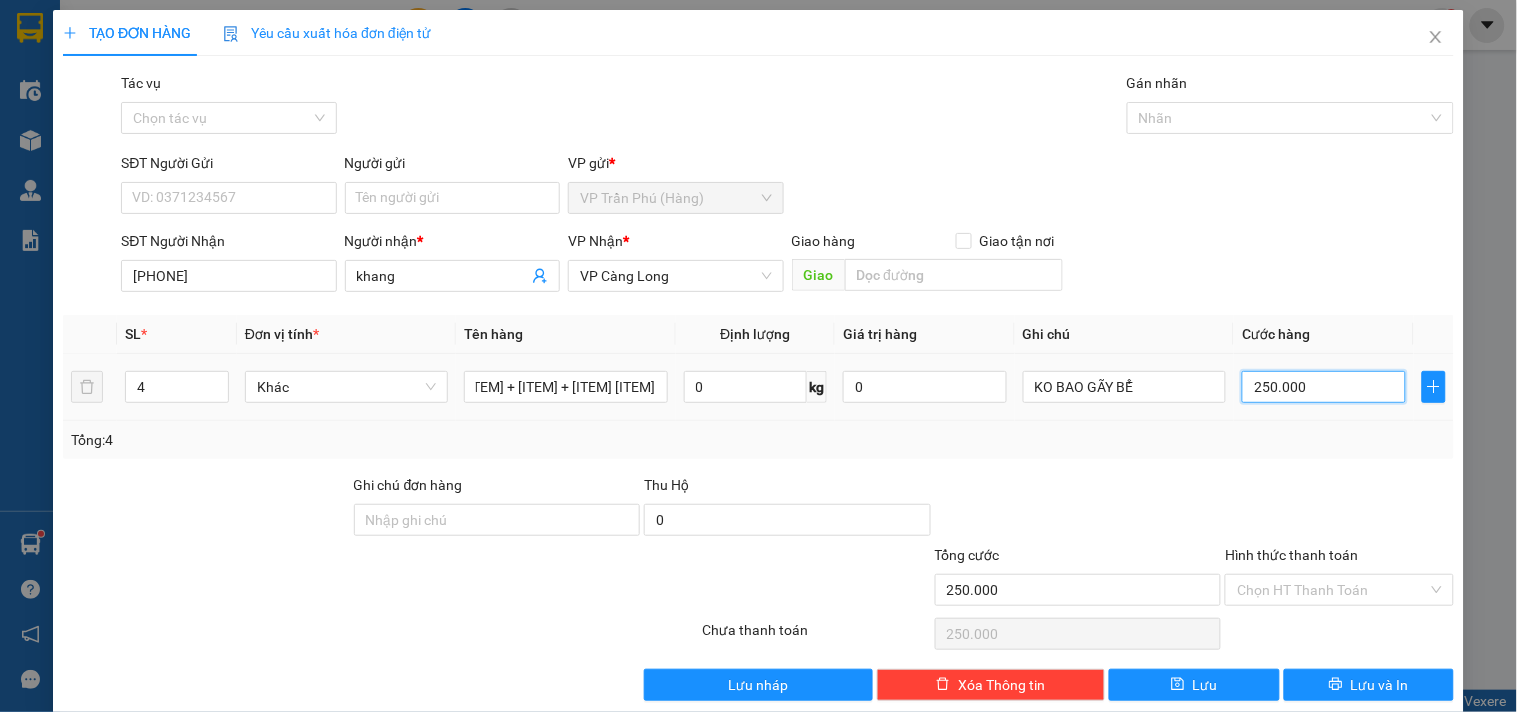 click on "250.000" at bounding box center (1324, 387) 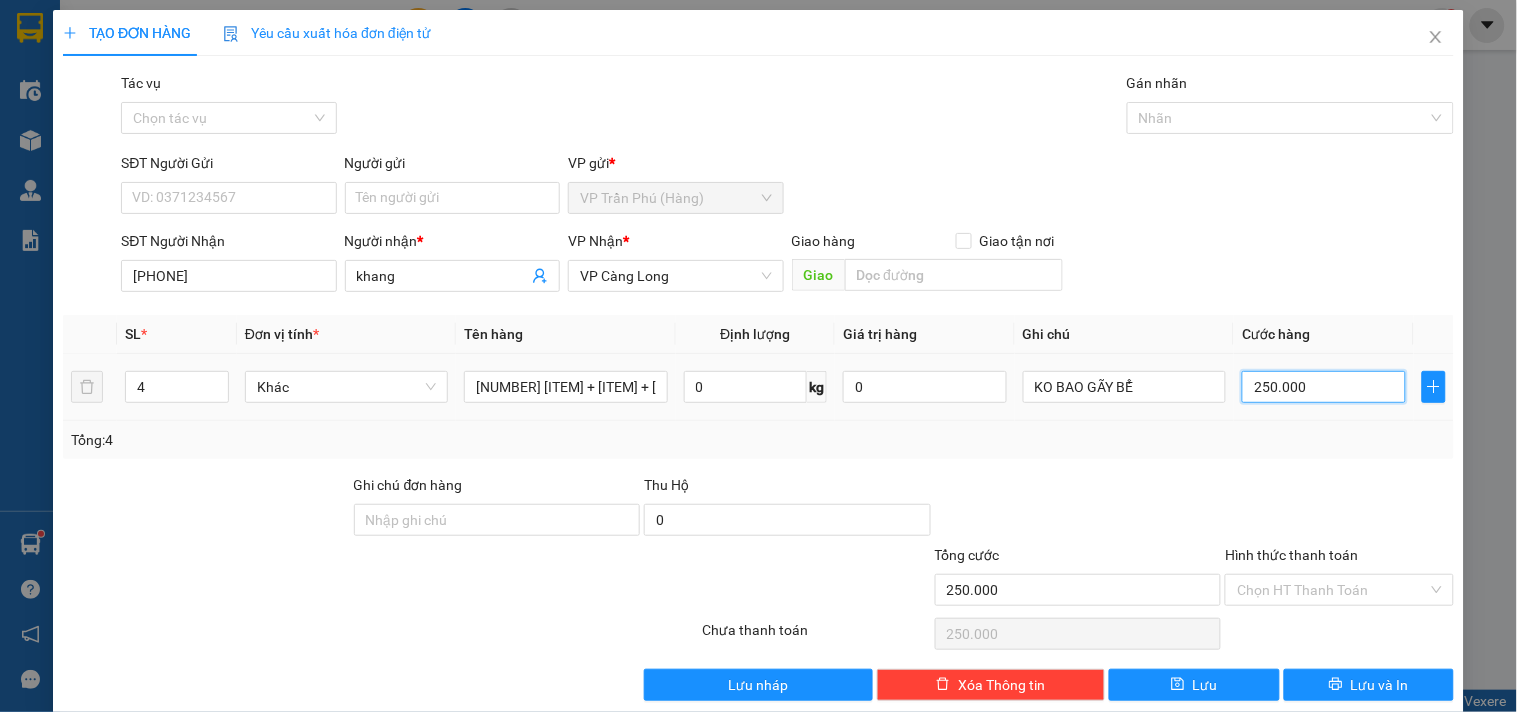 type on "1" 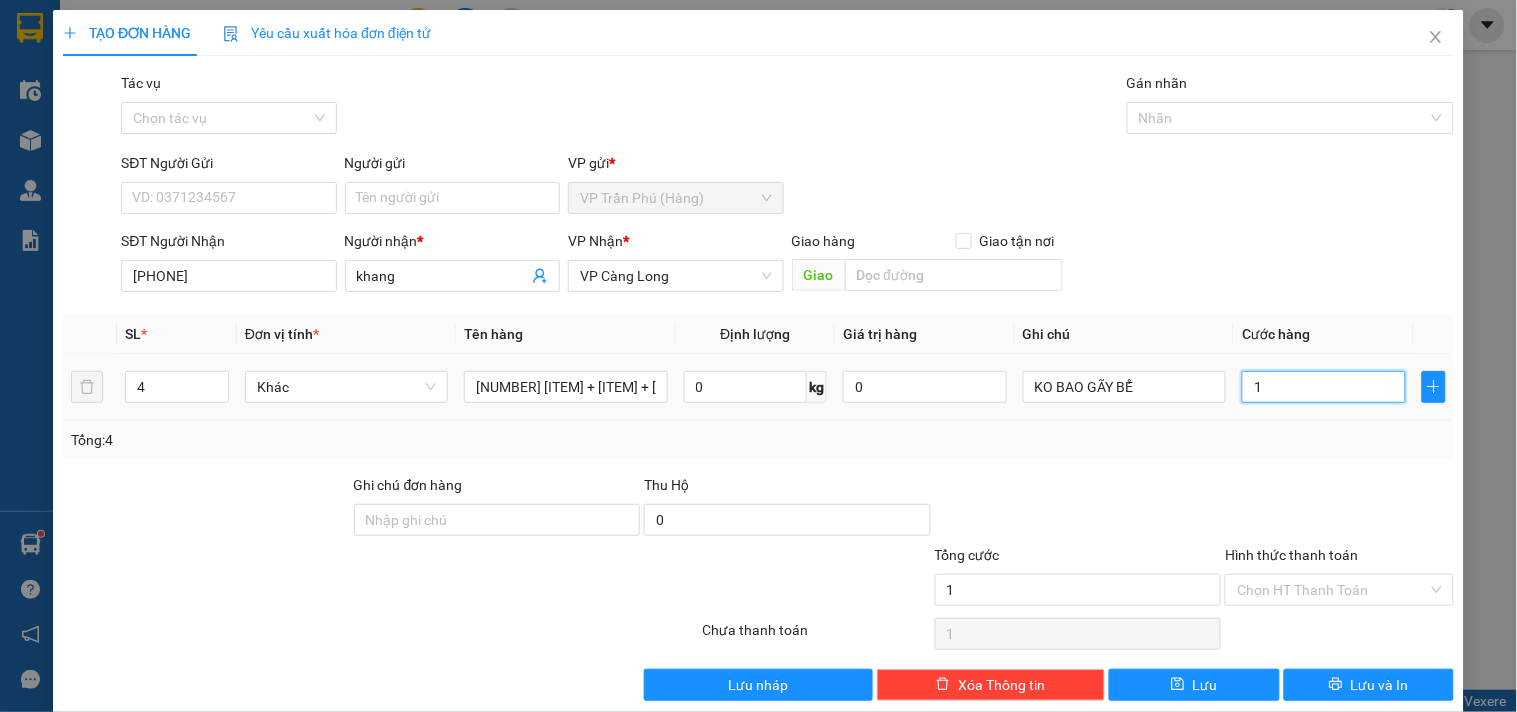 type on "14" 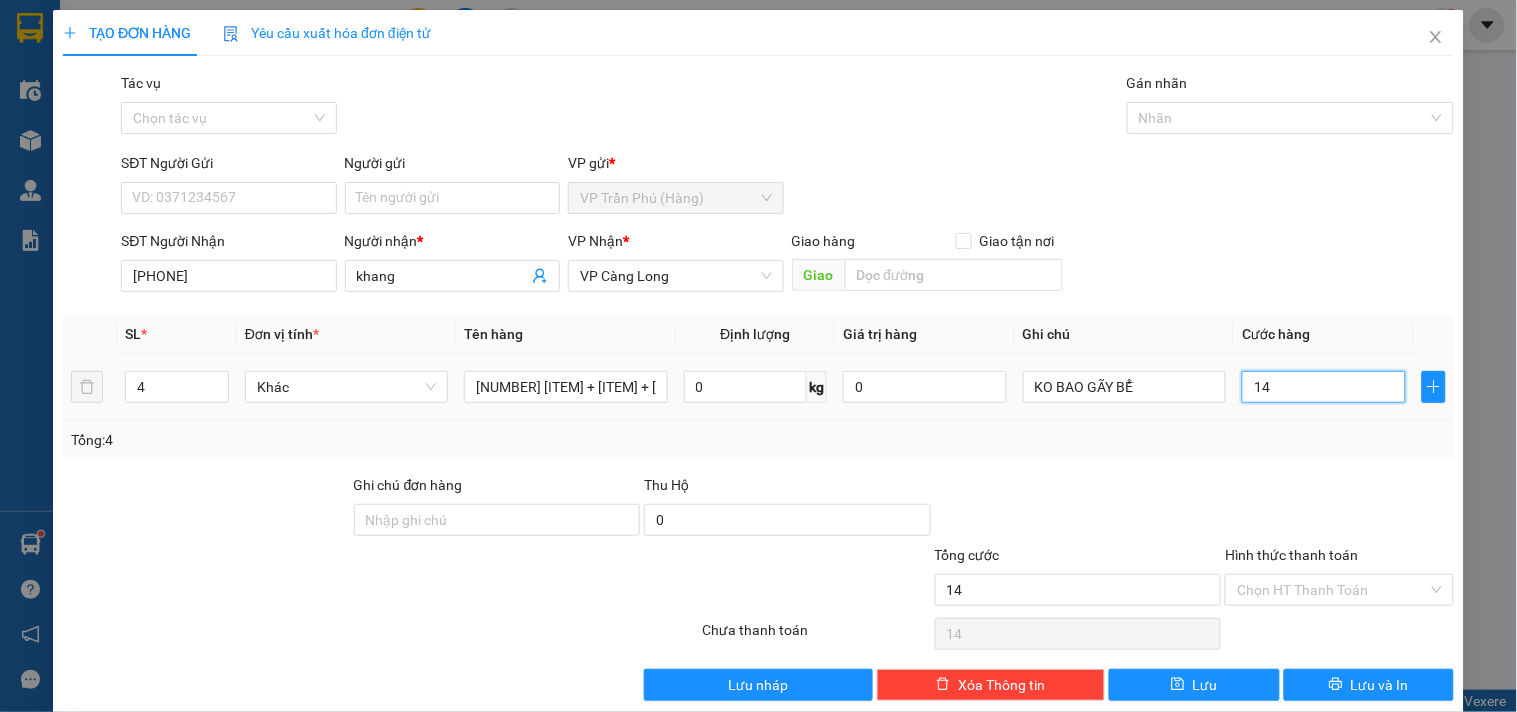 type on "140" 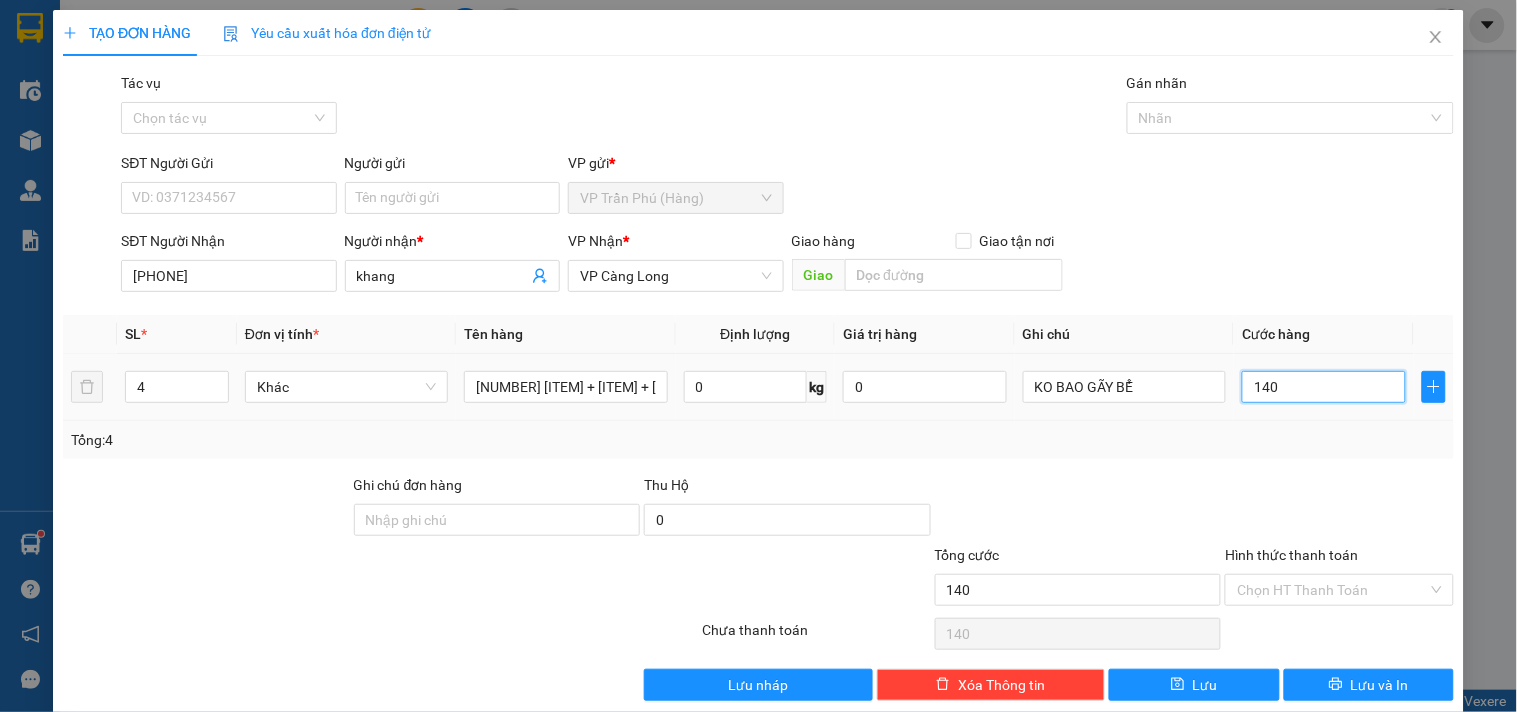 scroll, scrollTop: 27, scrollLeft: 0, axis: vertical 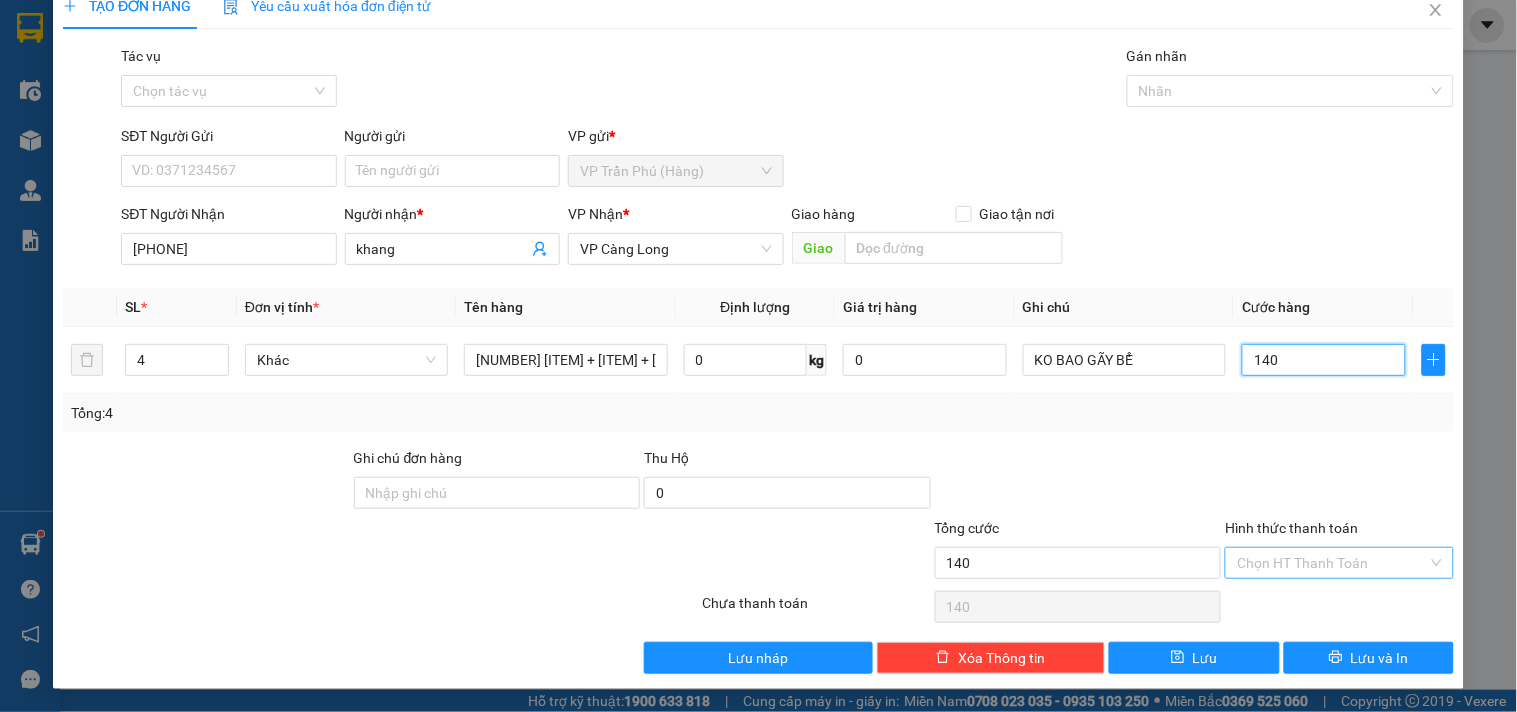 type on "140" 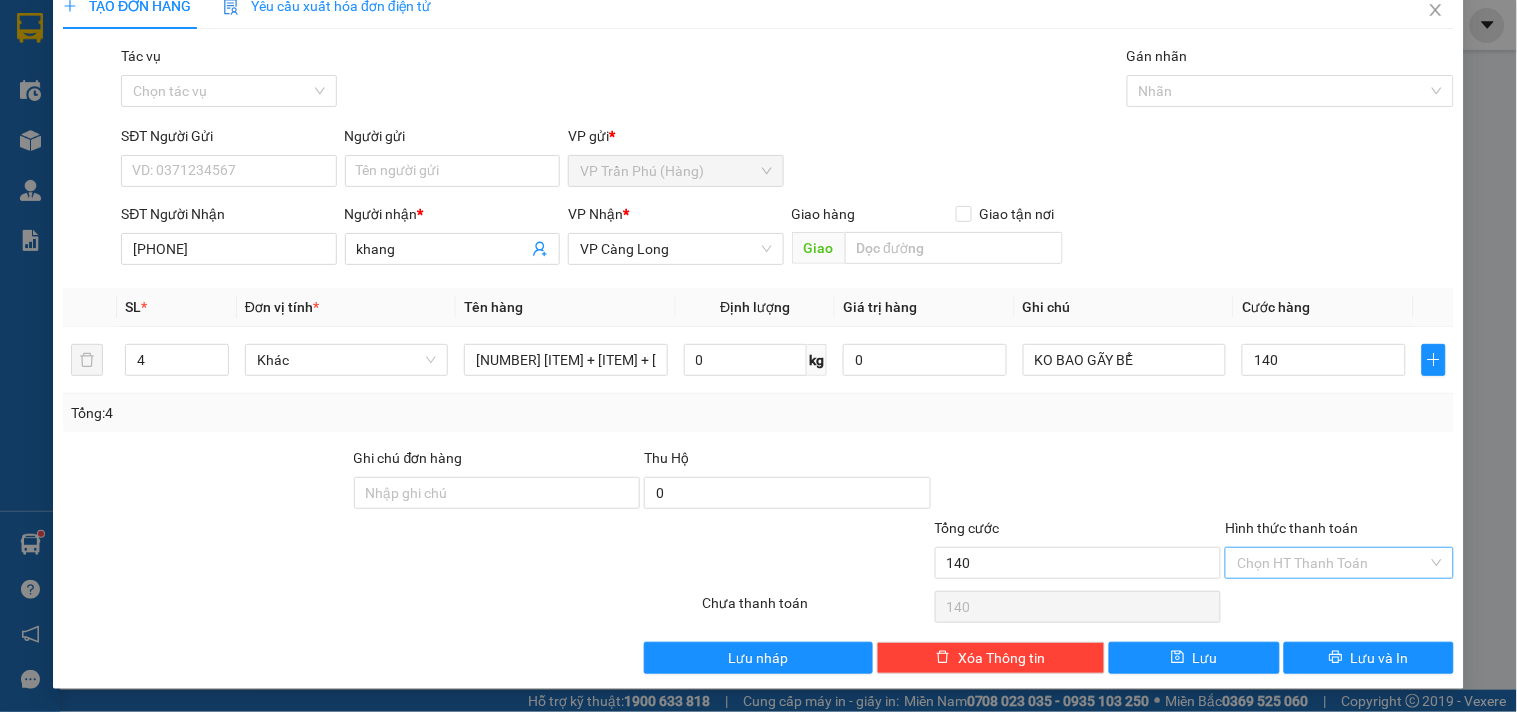 type on "140.000" 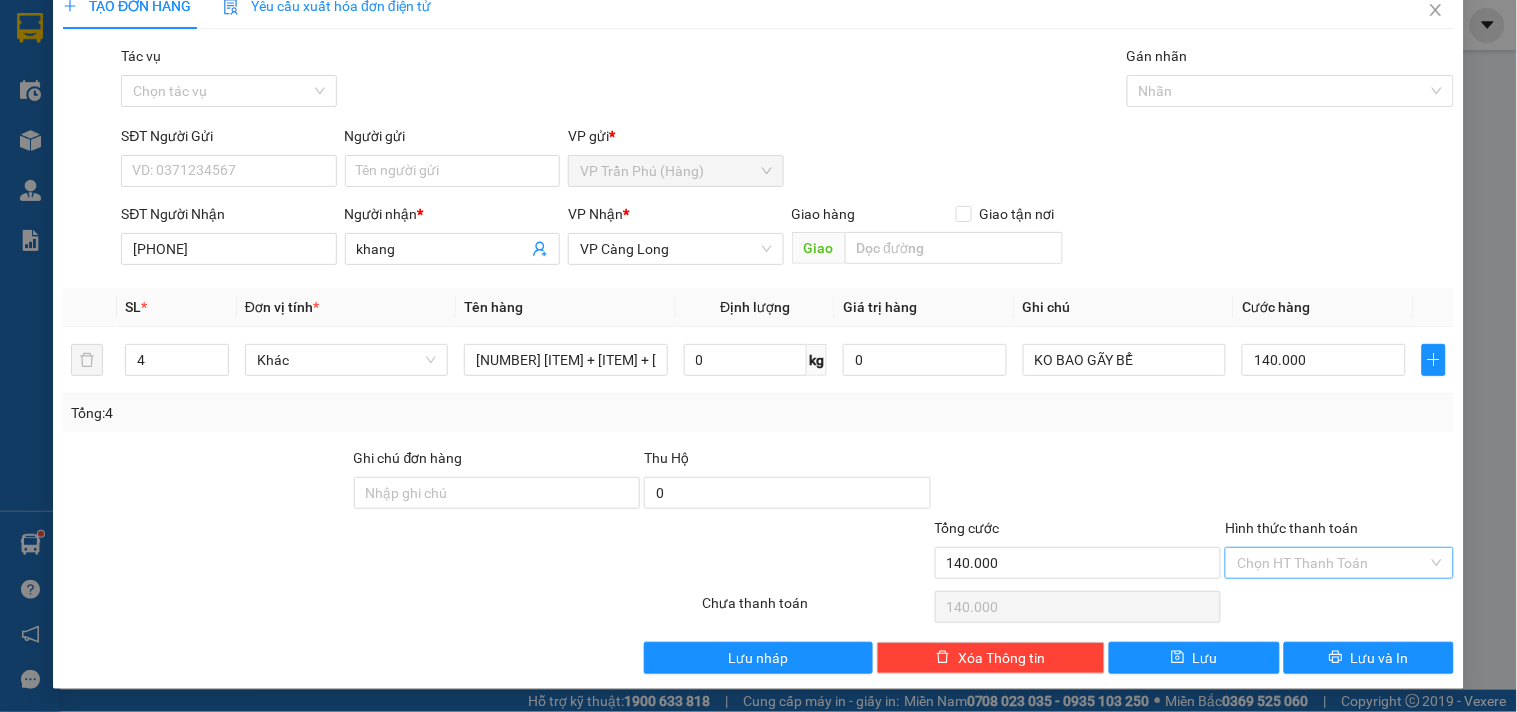 click on "Hình thức thanh toán" at bounding box center (1332, 563) 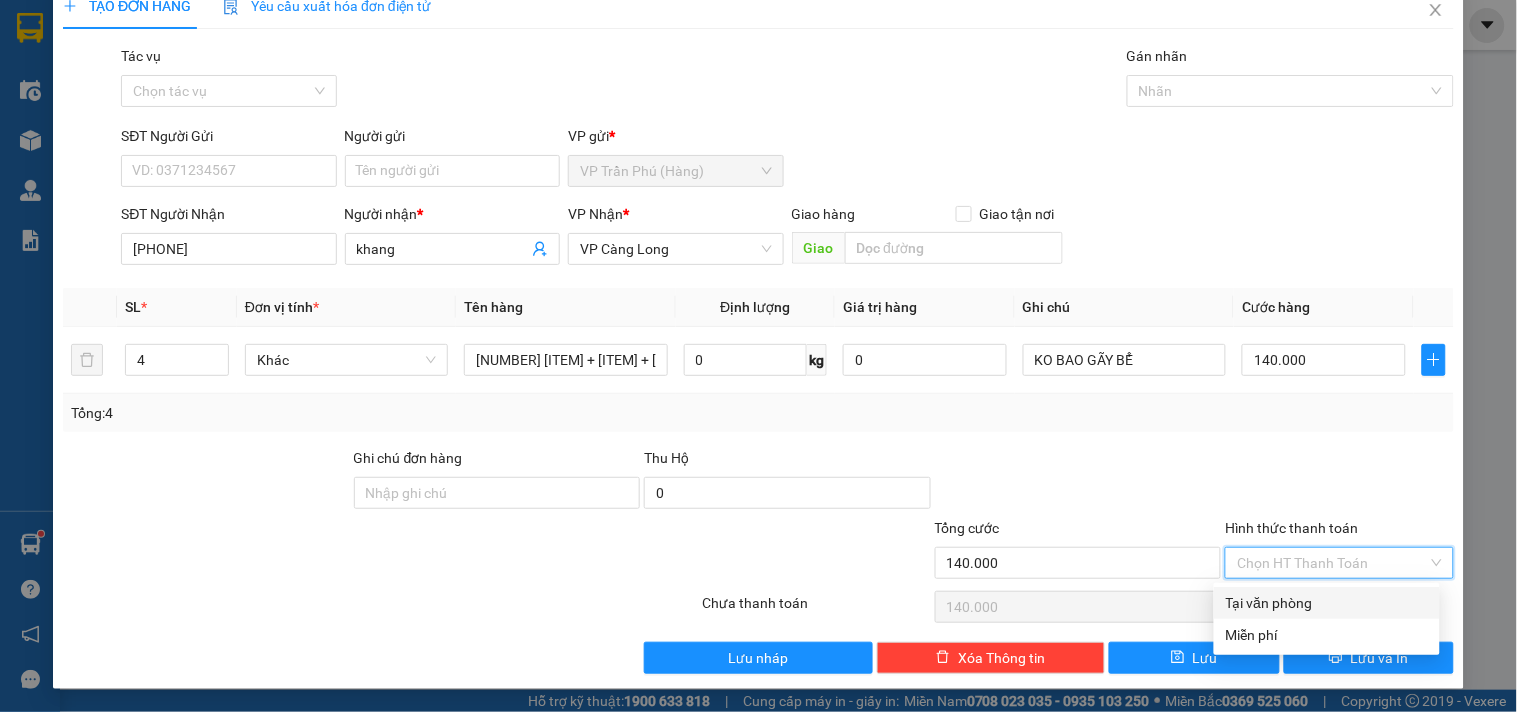 click on "Tại văn phòng" at bounding box center [1327, 603] 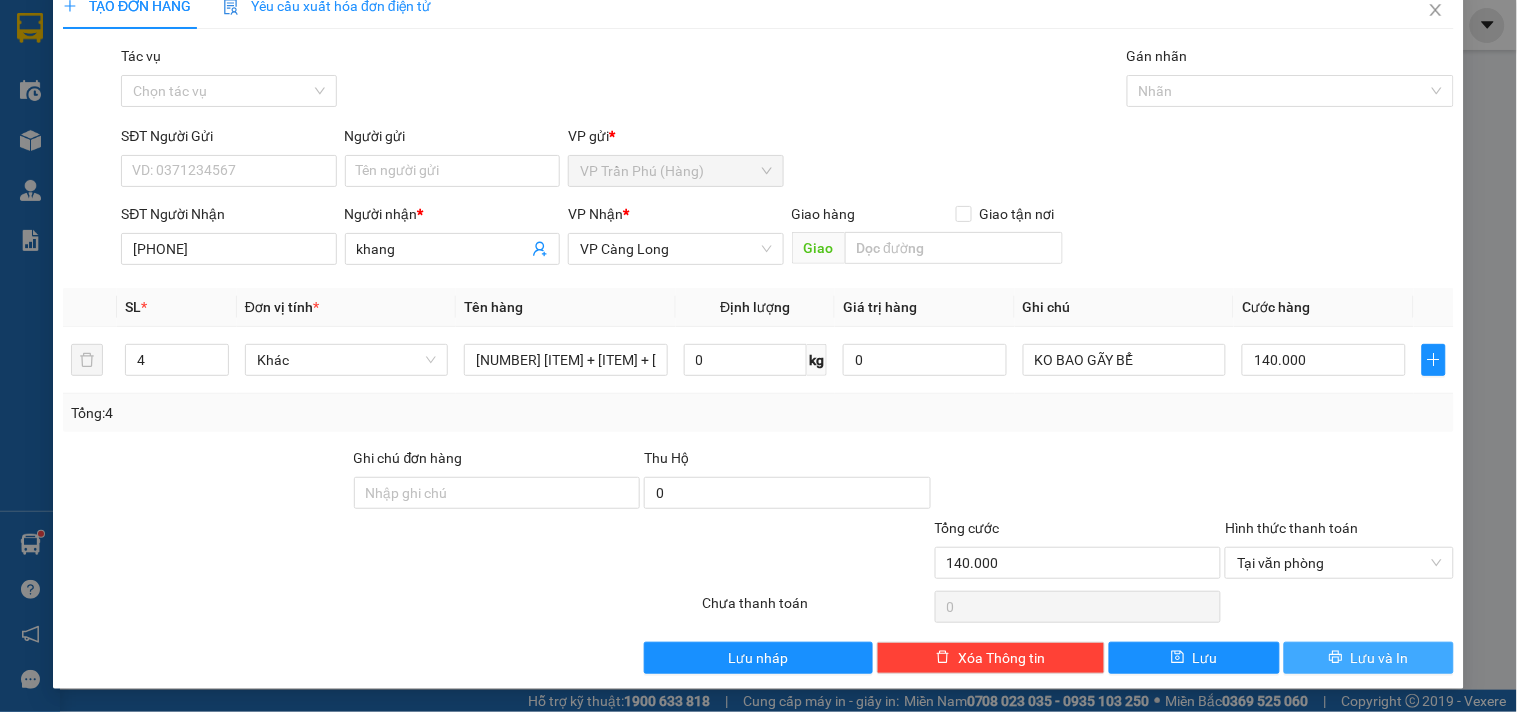 click on "Lưu và In" at bounding box center (1380, 658) 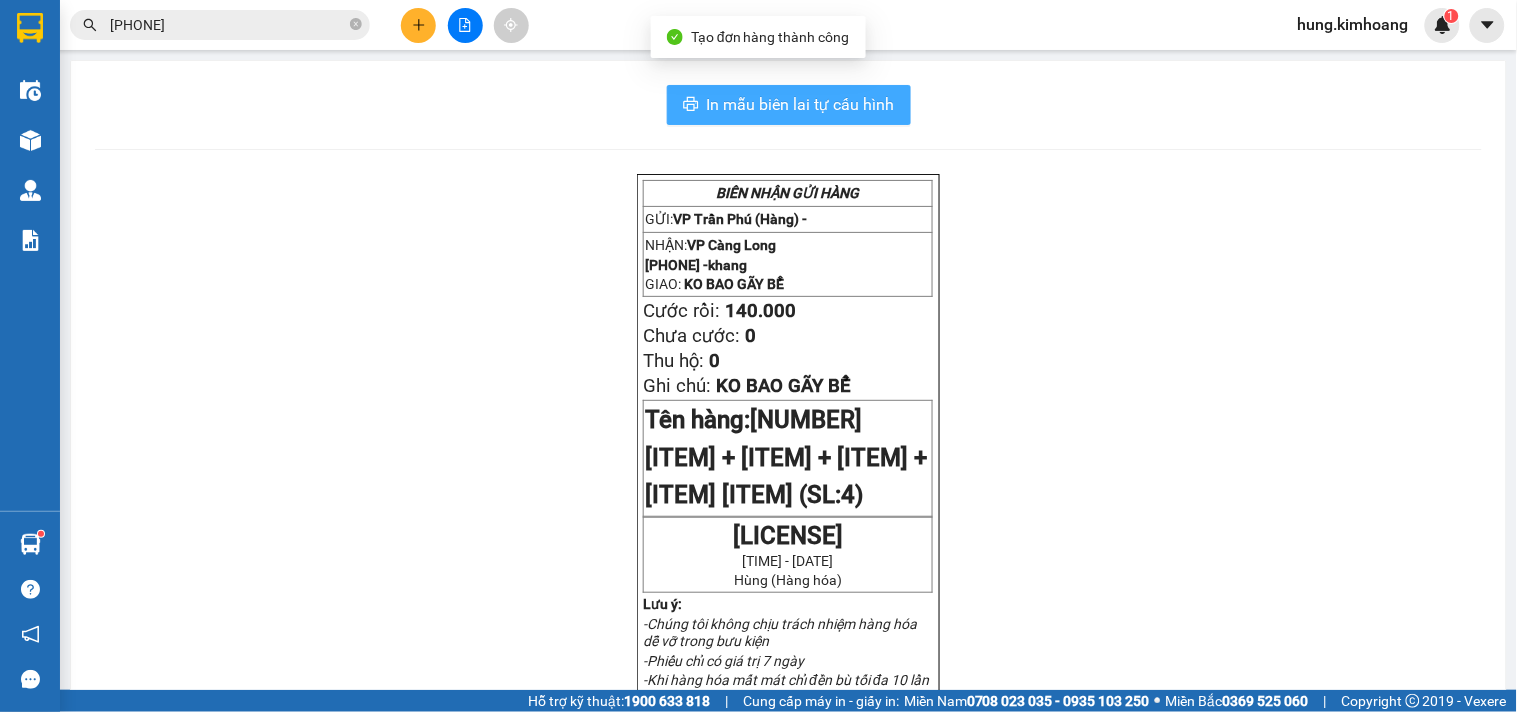 click on "In mẫu biên lai tự cấu hình" at bounding box center (801, 104) 